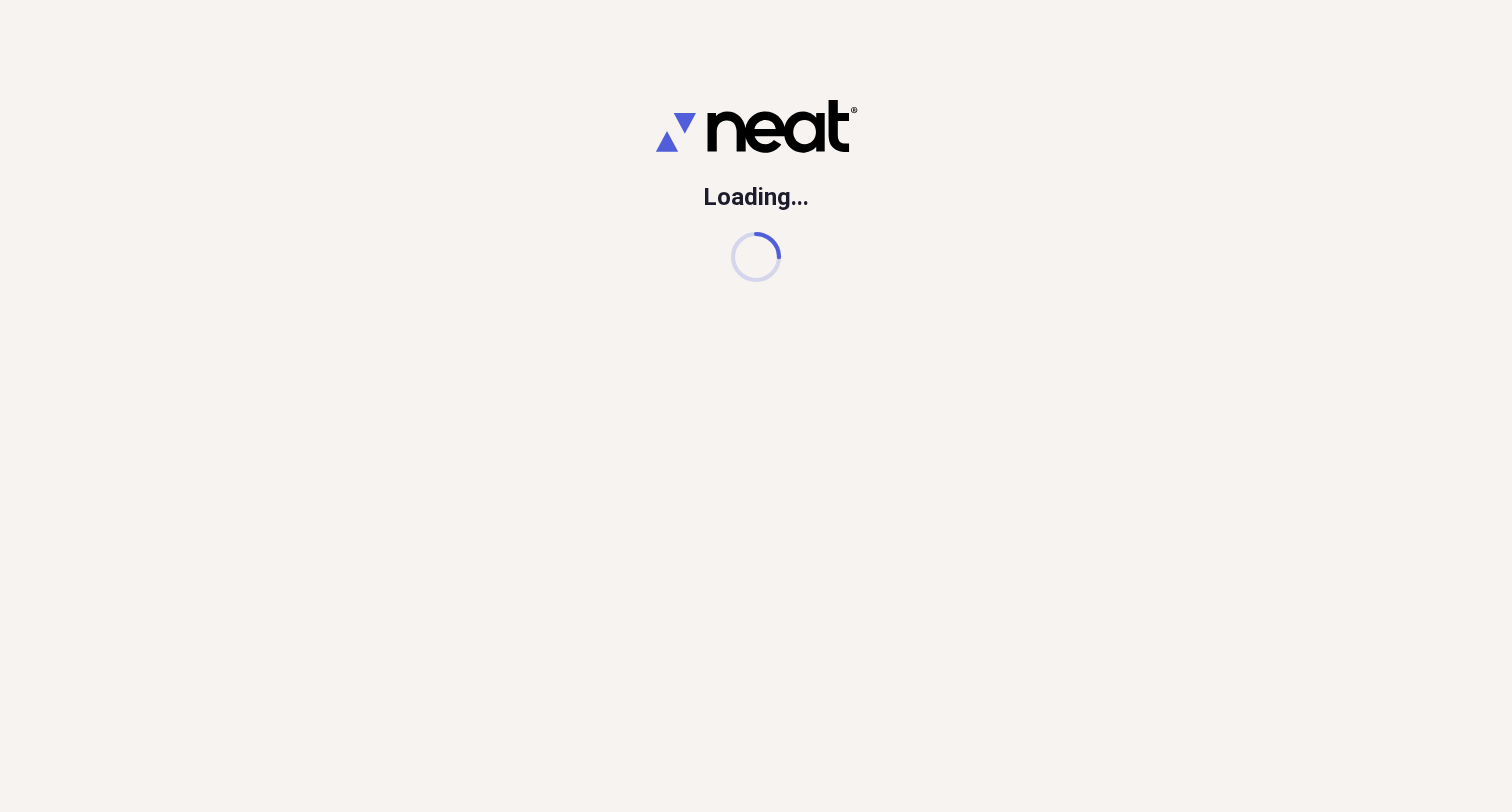 scroll, scrollTop: 0, scrollLeft: 0, axis: both 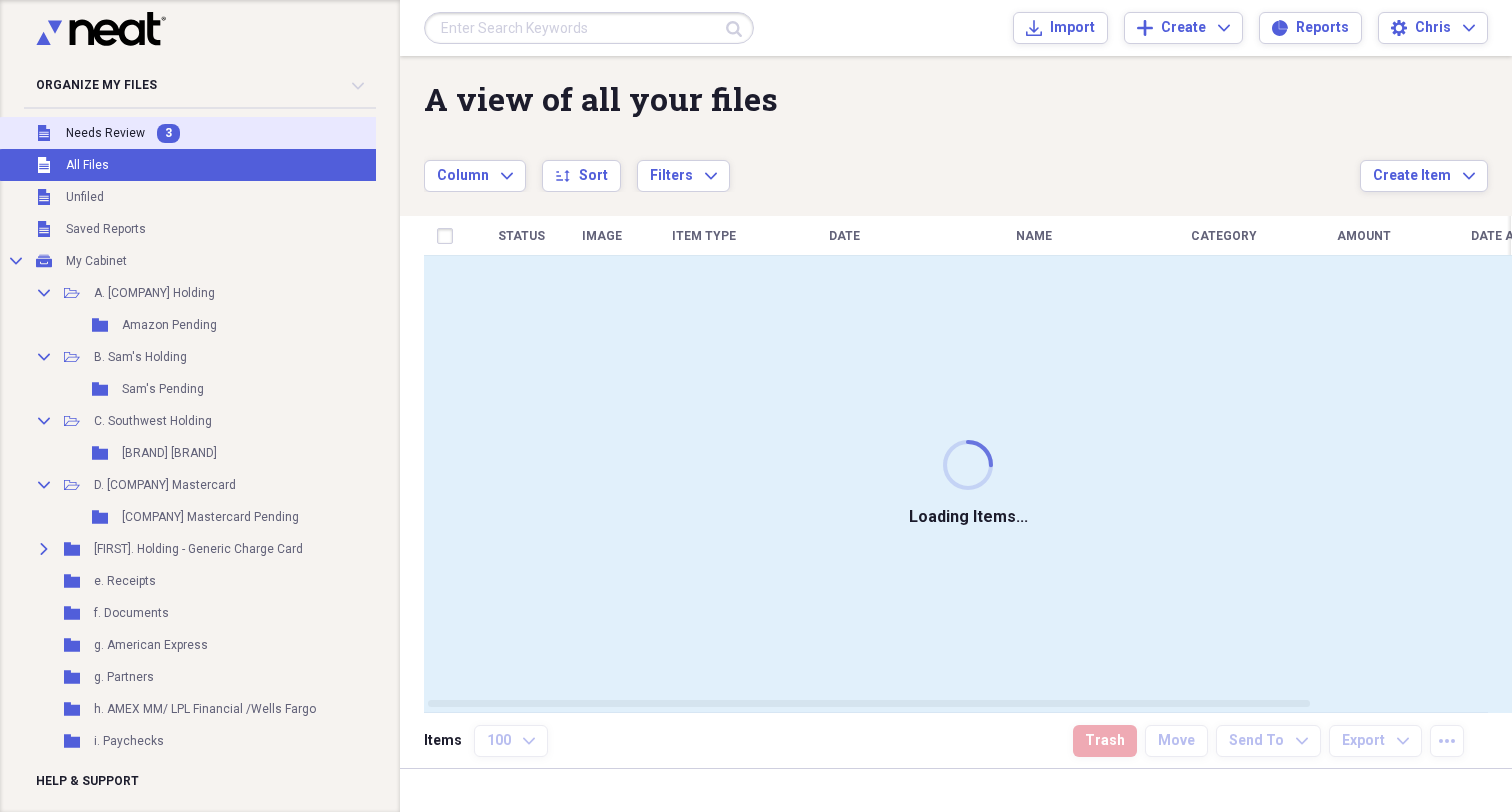 click on "Needs Review" at bounding box center [105, 133] 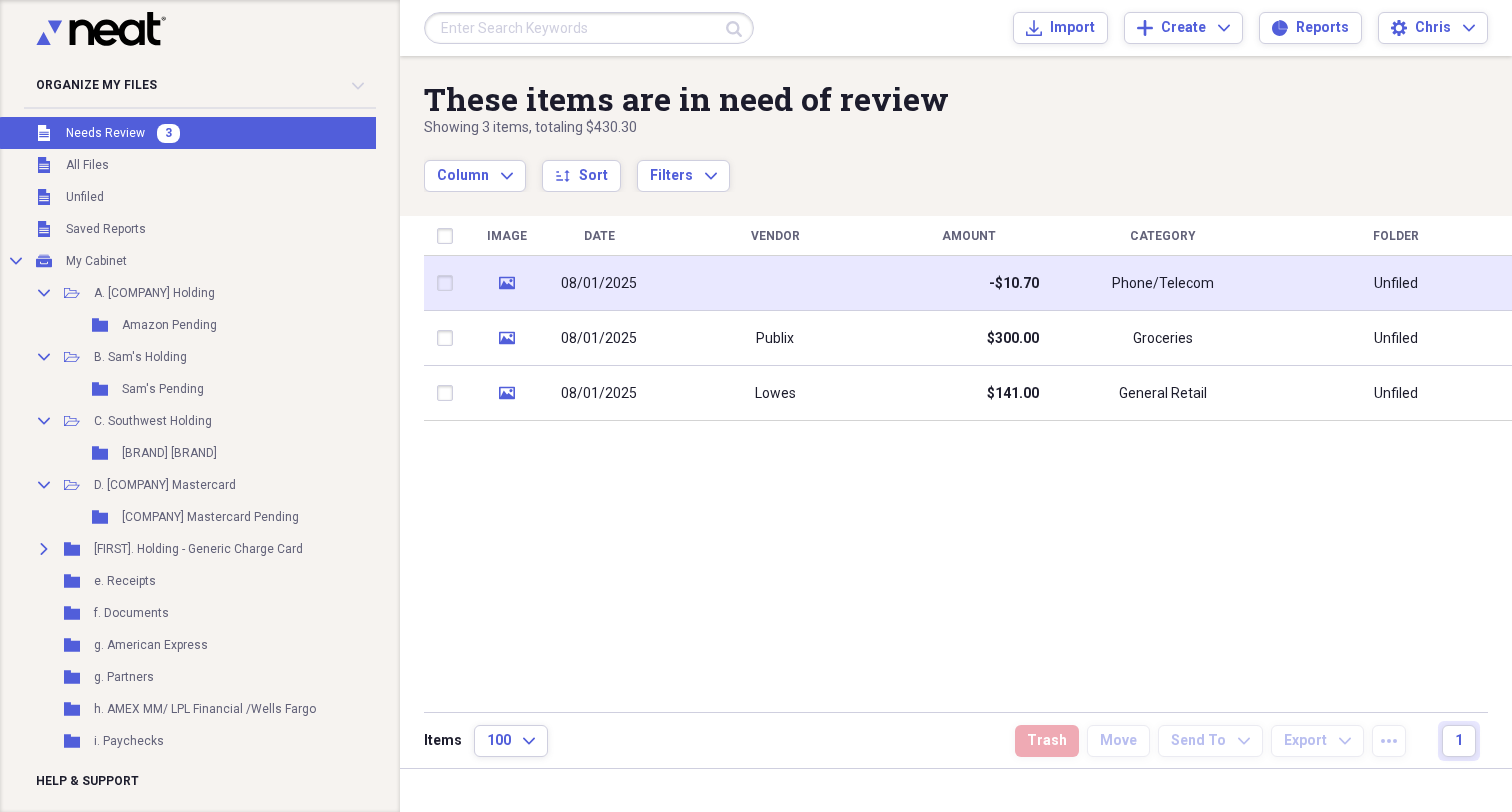 click on "08/01/2025" at bounding box center (599, 284) 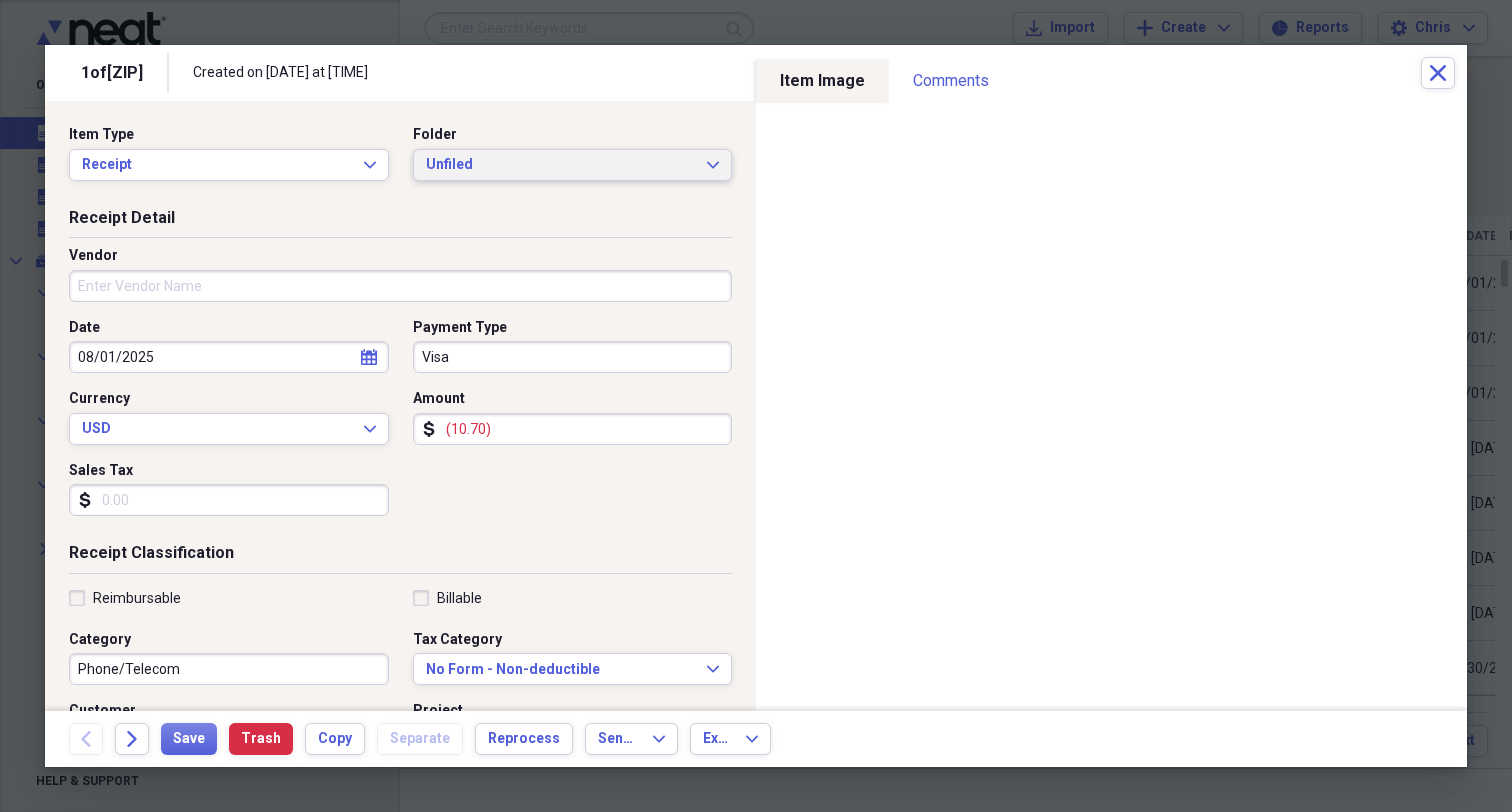 click on "Unfiled Expand" at bounding box center [573, 165] 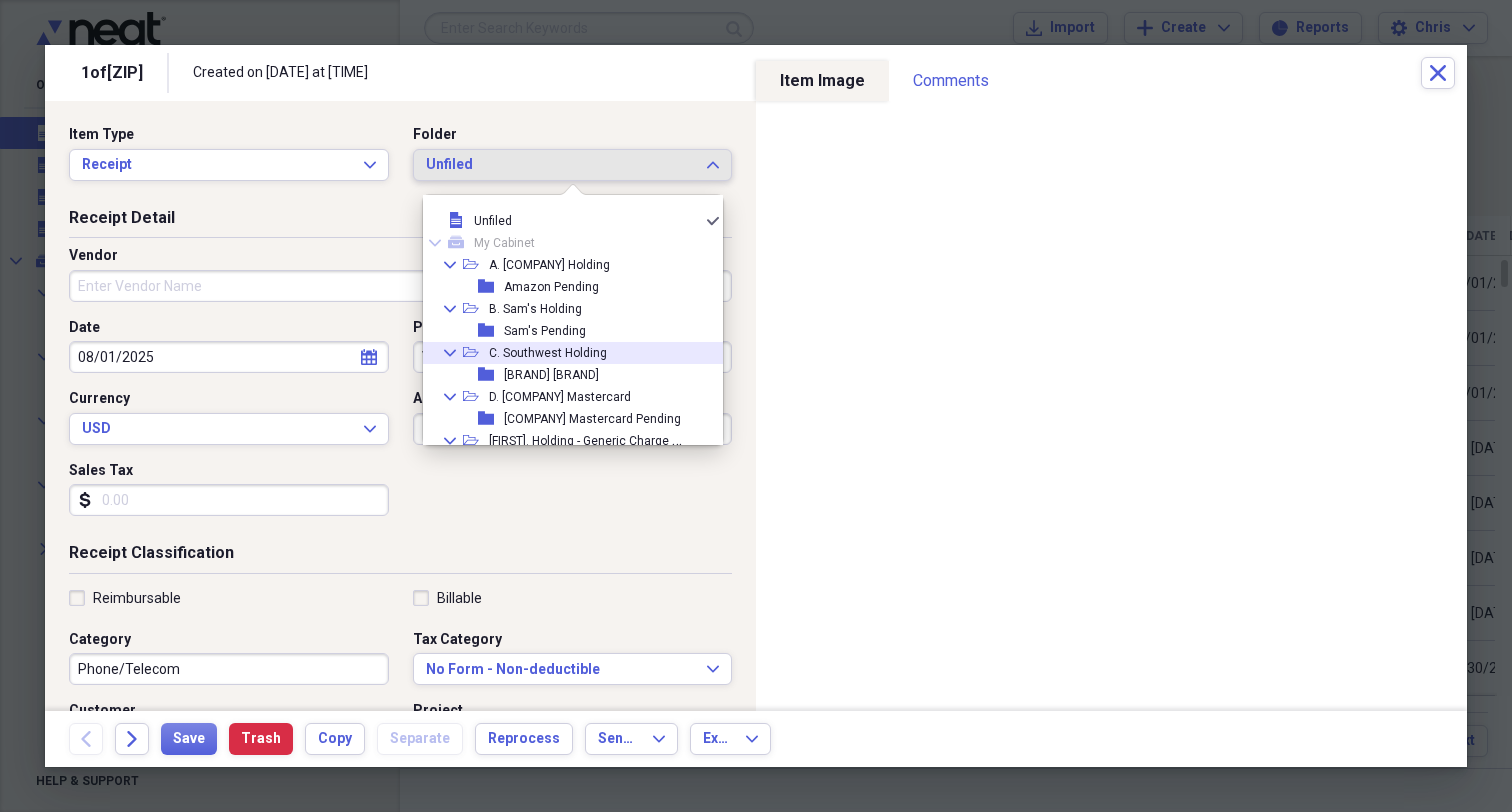 click on "C. Southwest Holding" at bounding box center [548, 353] 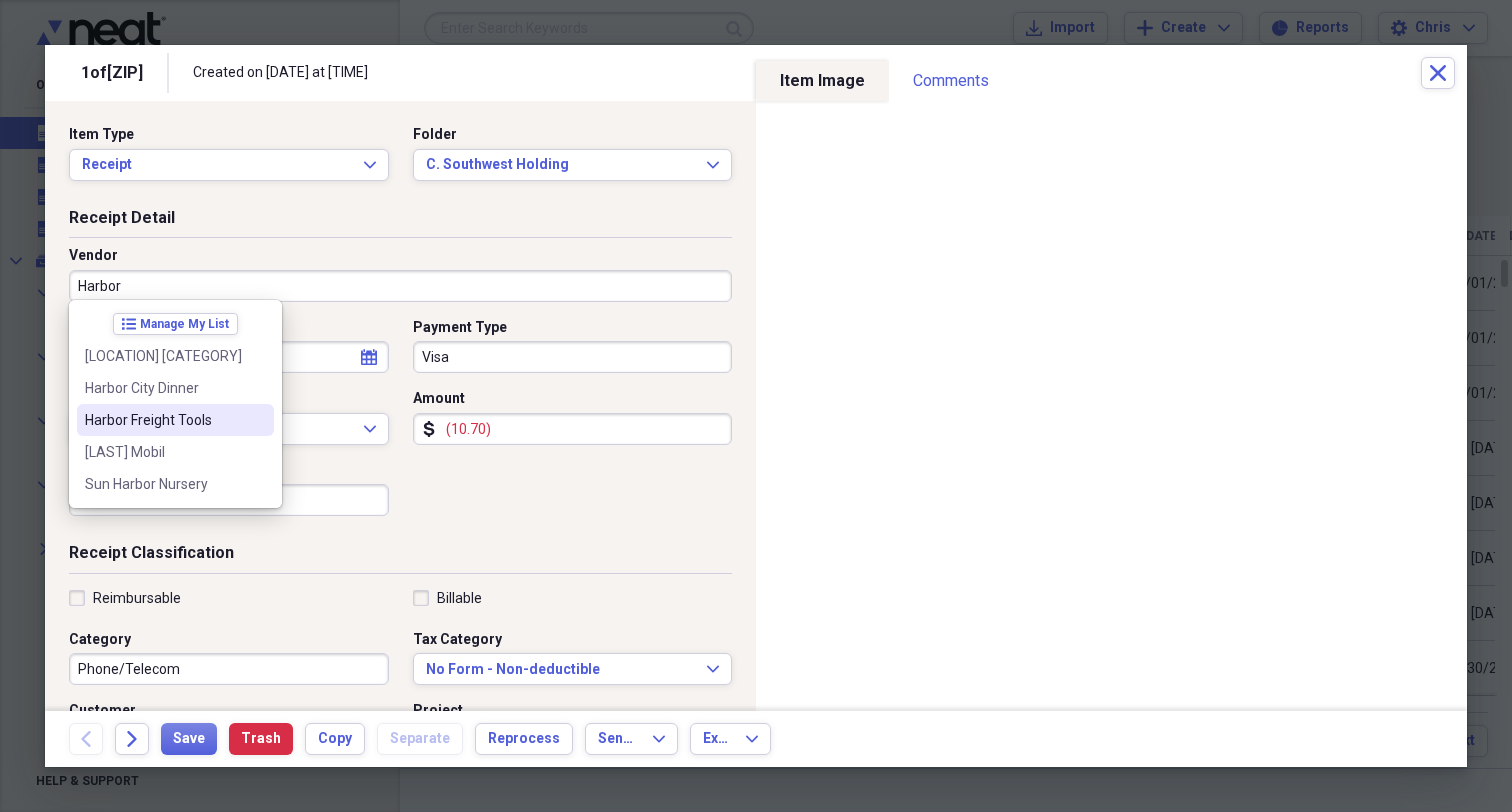 click on "Harbor Freight Tools" at bounding box center [163, 420] 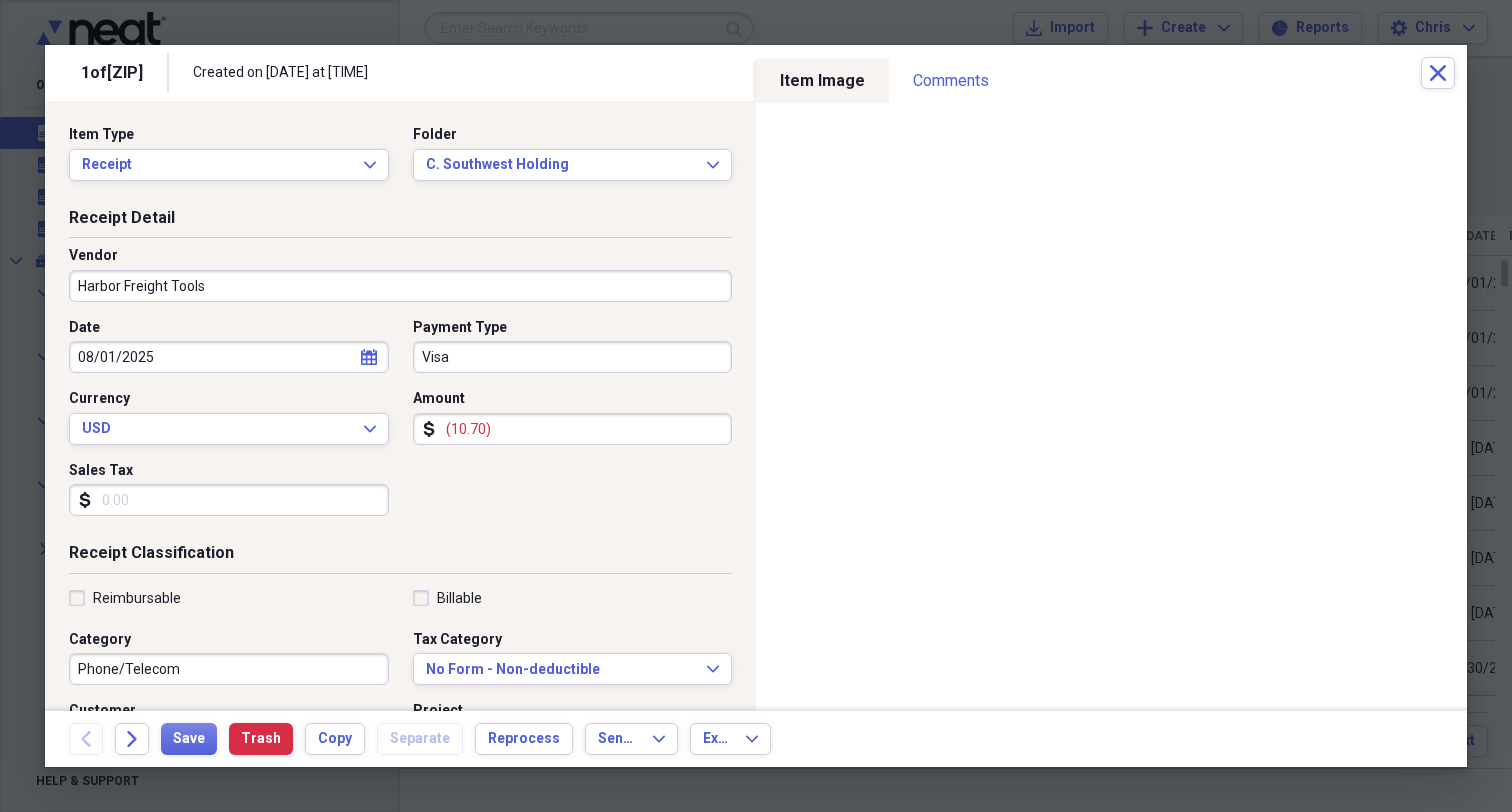 type on "351 S. Shore Rd Supplies & Equipment" 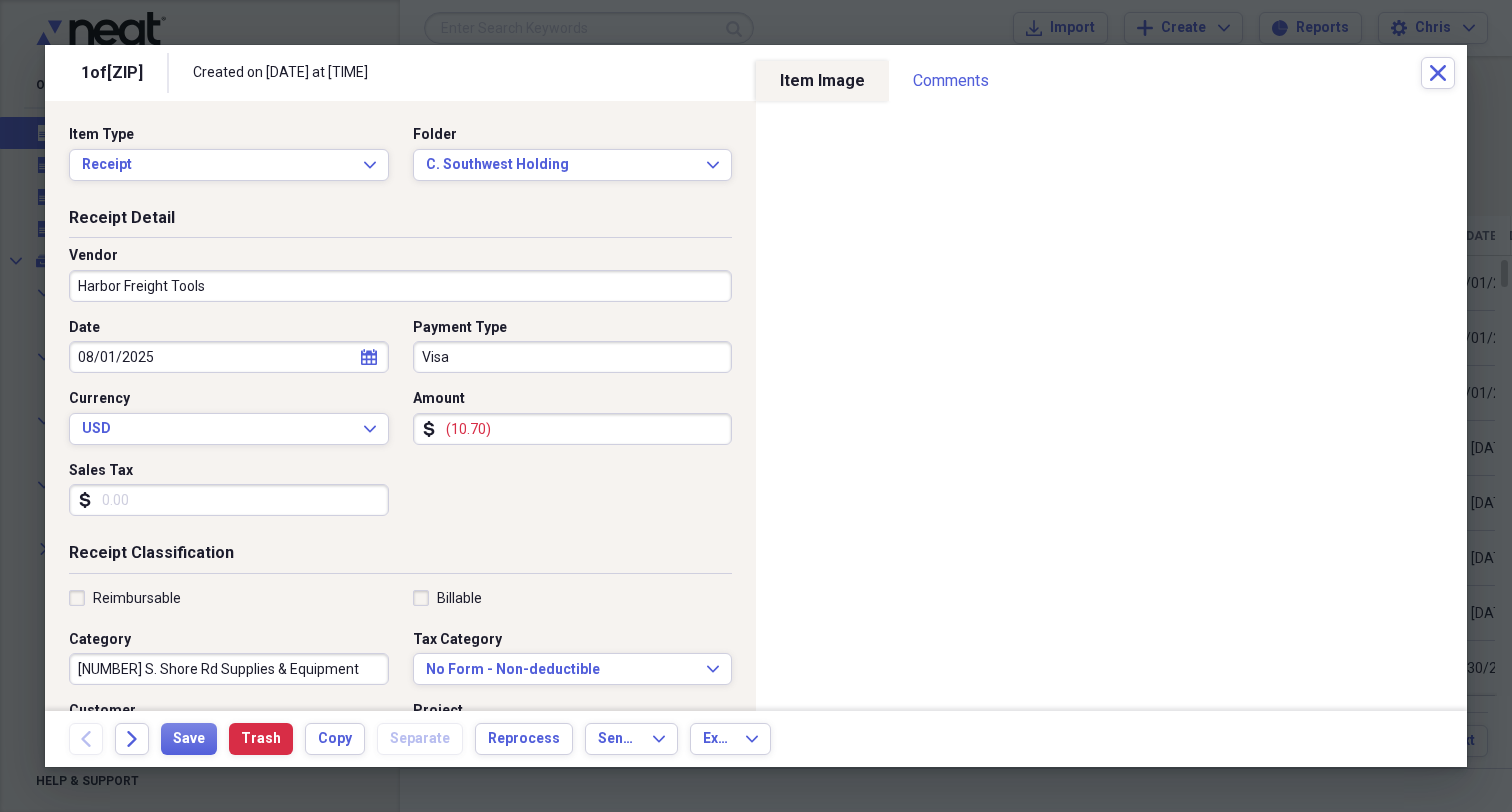 click on "Visa" at bounding box center (573, 357) 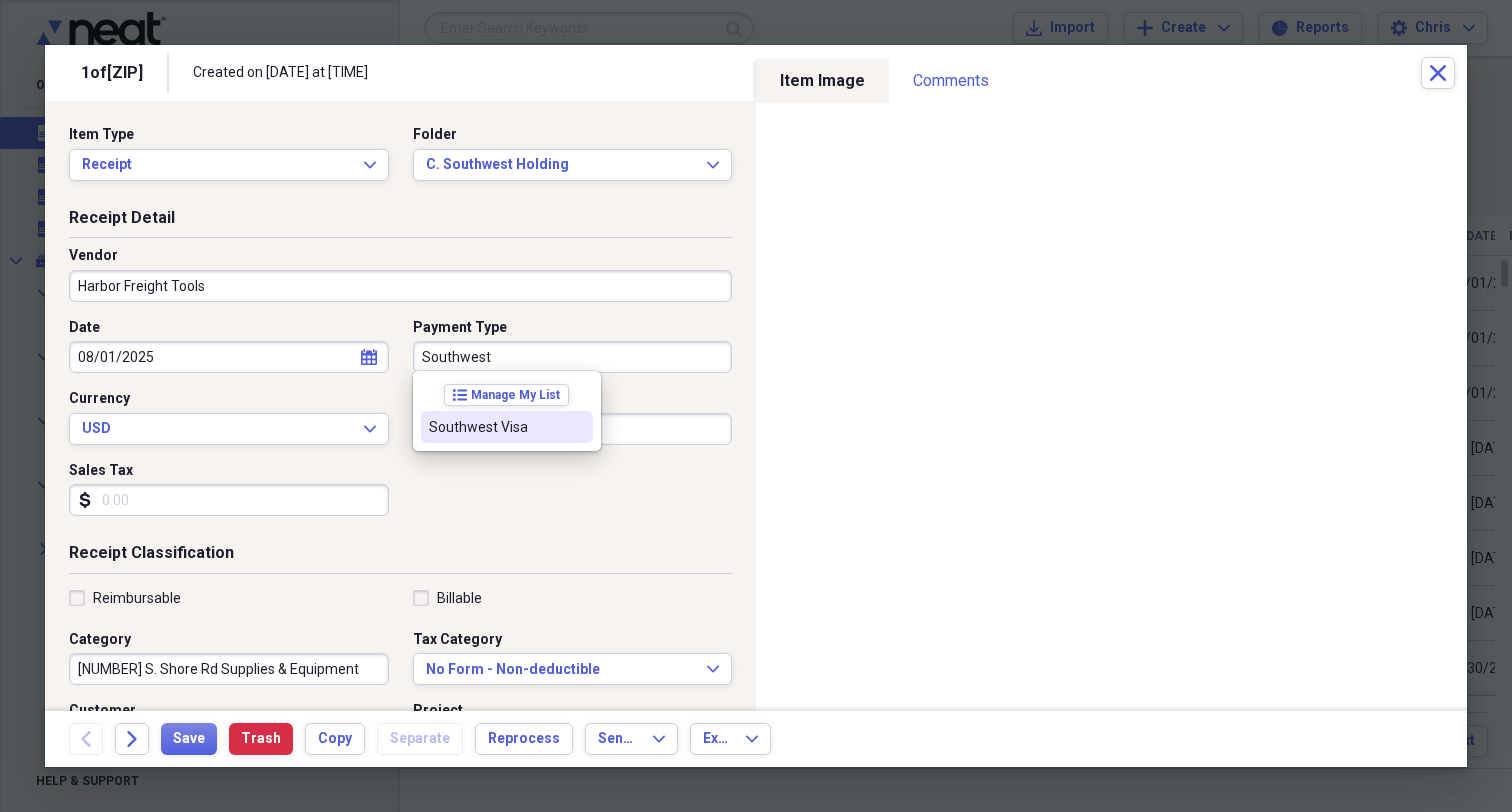 drag, startPoint x: 446, startPoint y: 391, endPoint x: 461, endPoint y: 424, distance: 36.249138 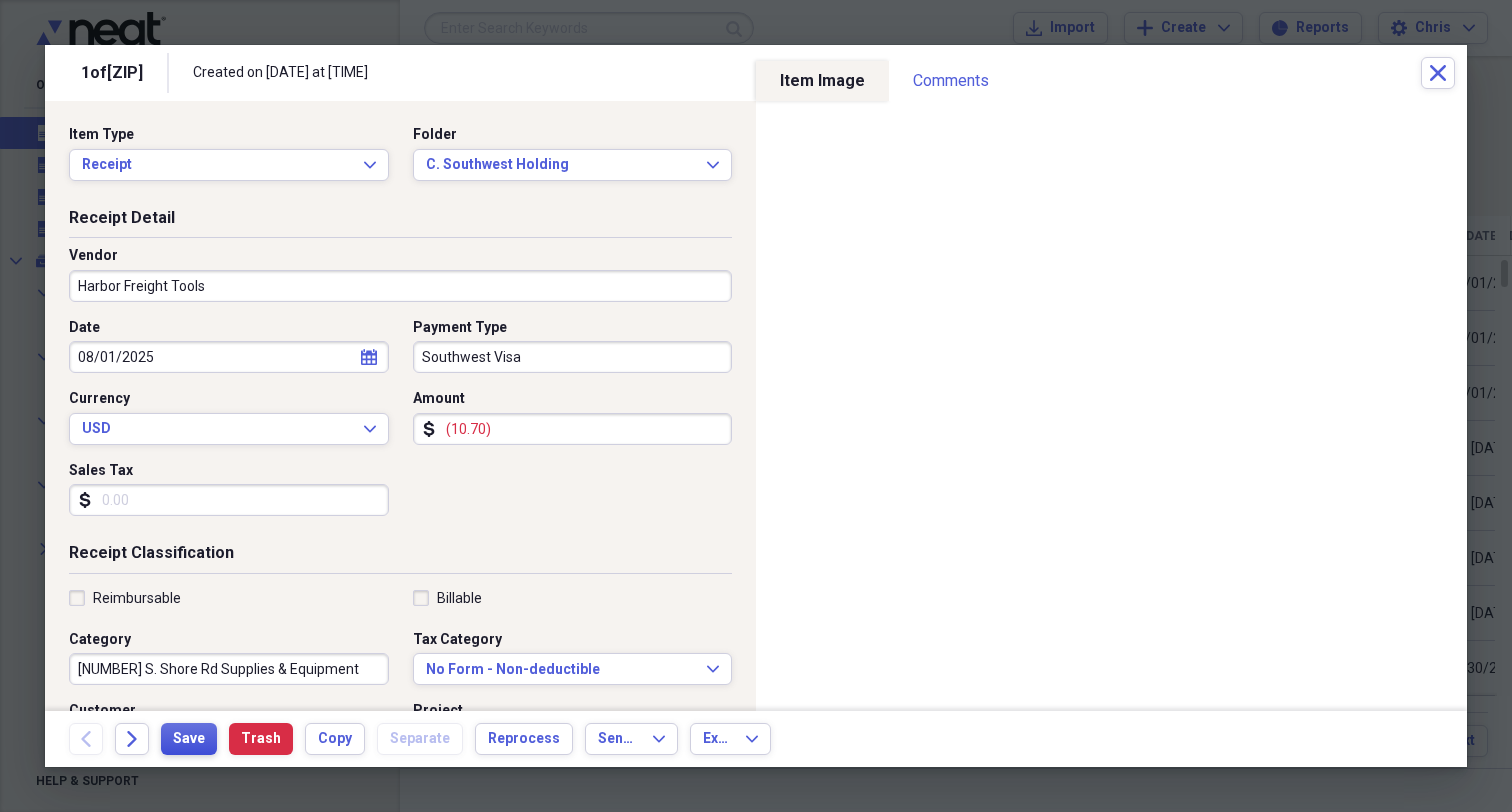 click on "Save" at bounding box center [189, 739] 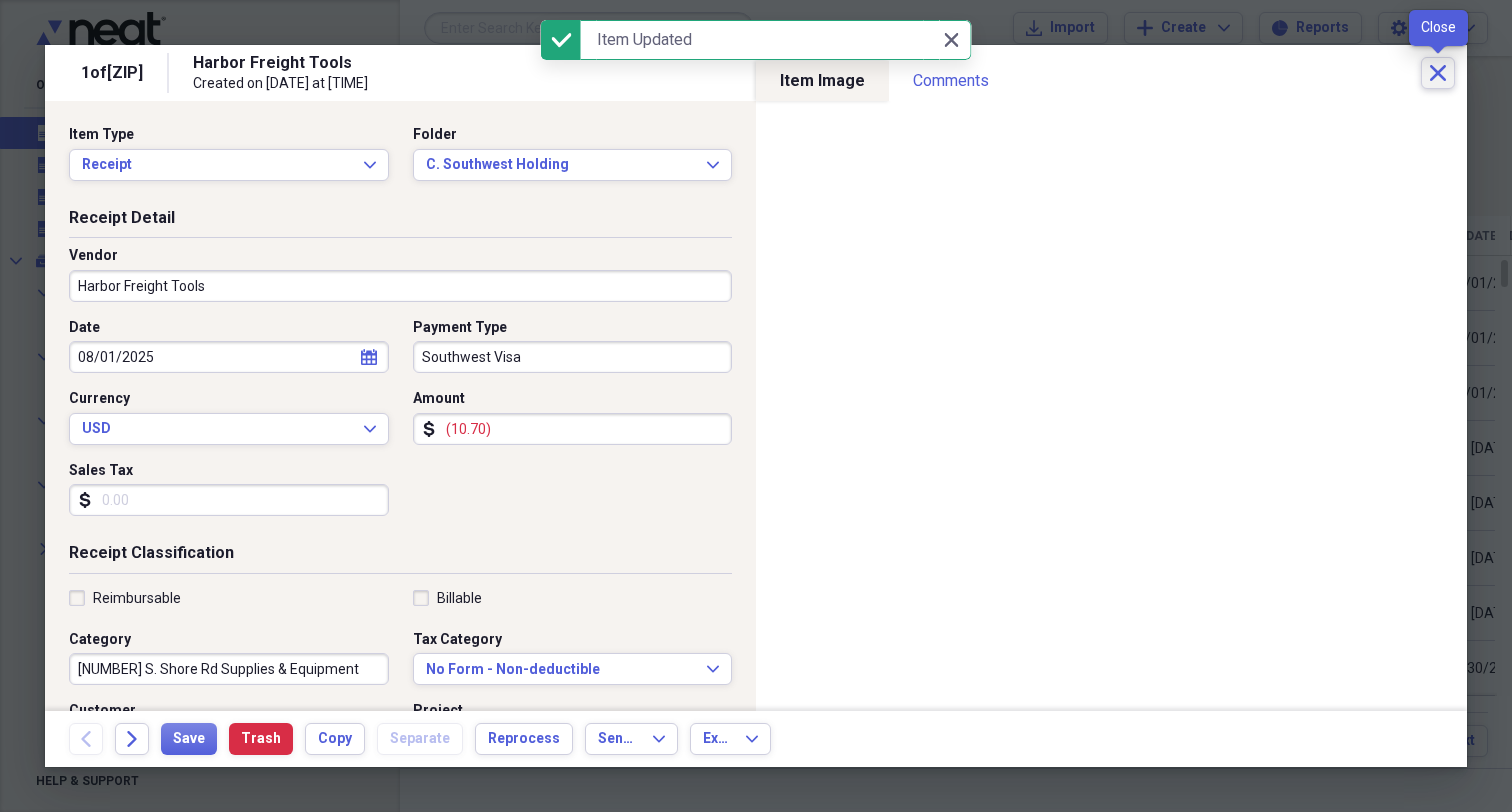 click on "Close" 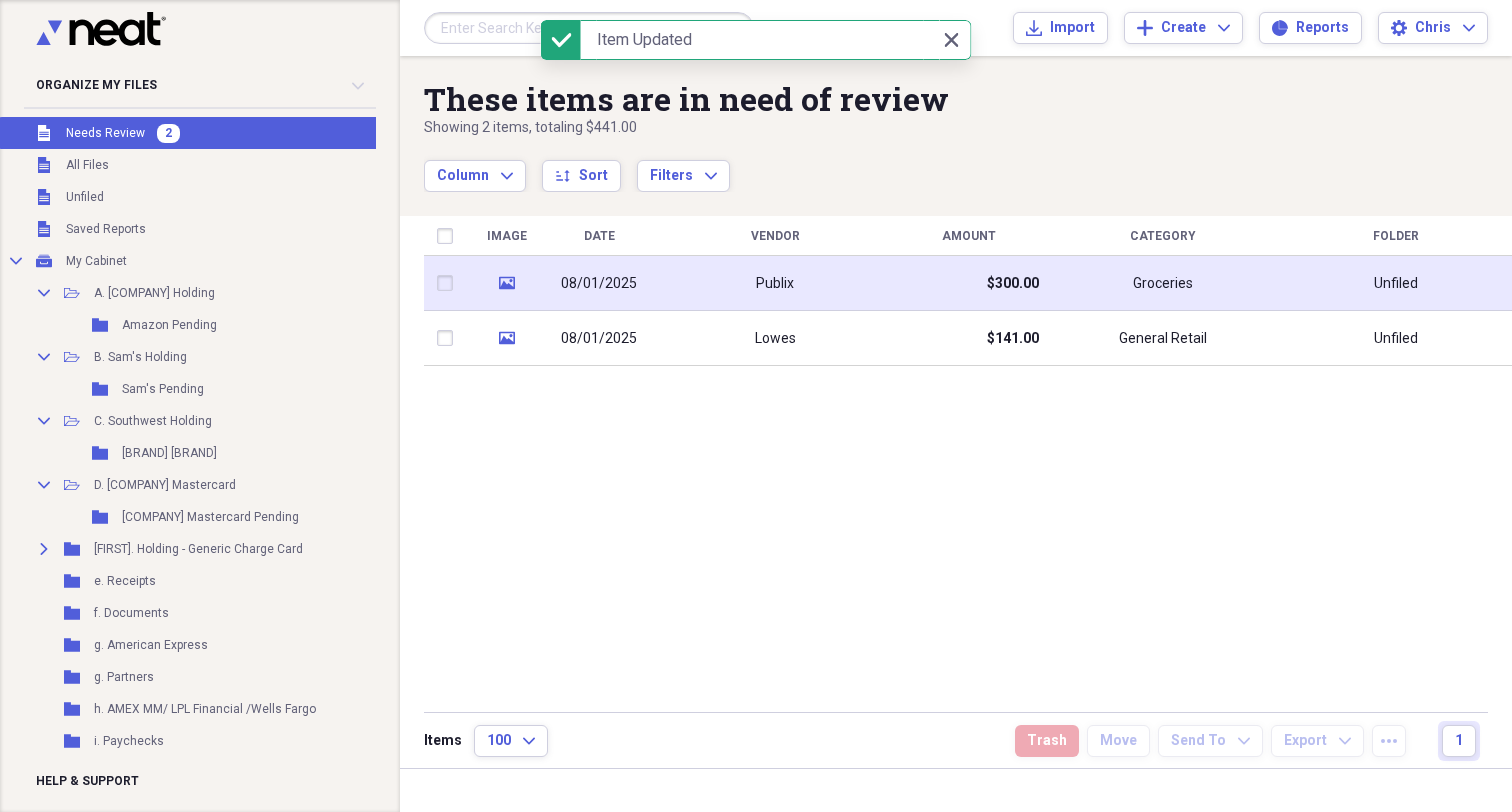 click on "08/01/2025" at bounding box center (599, 283) 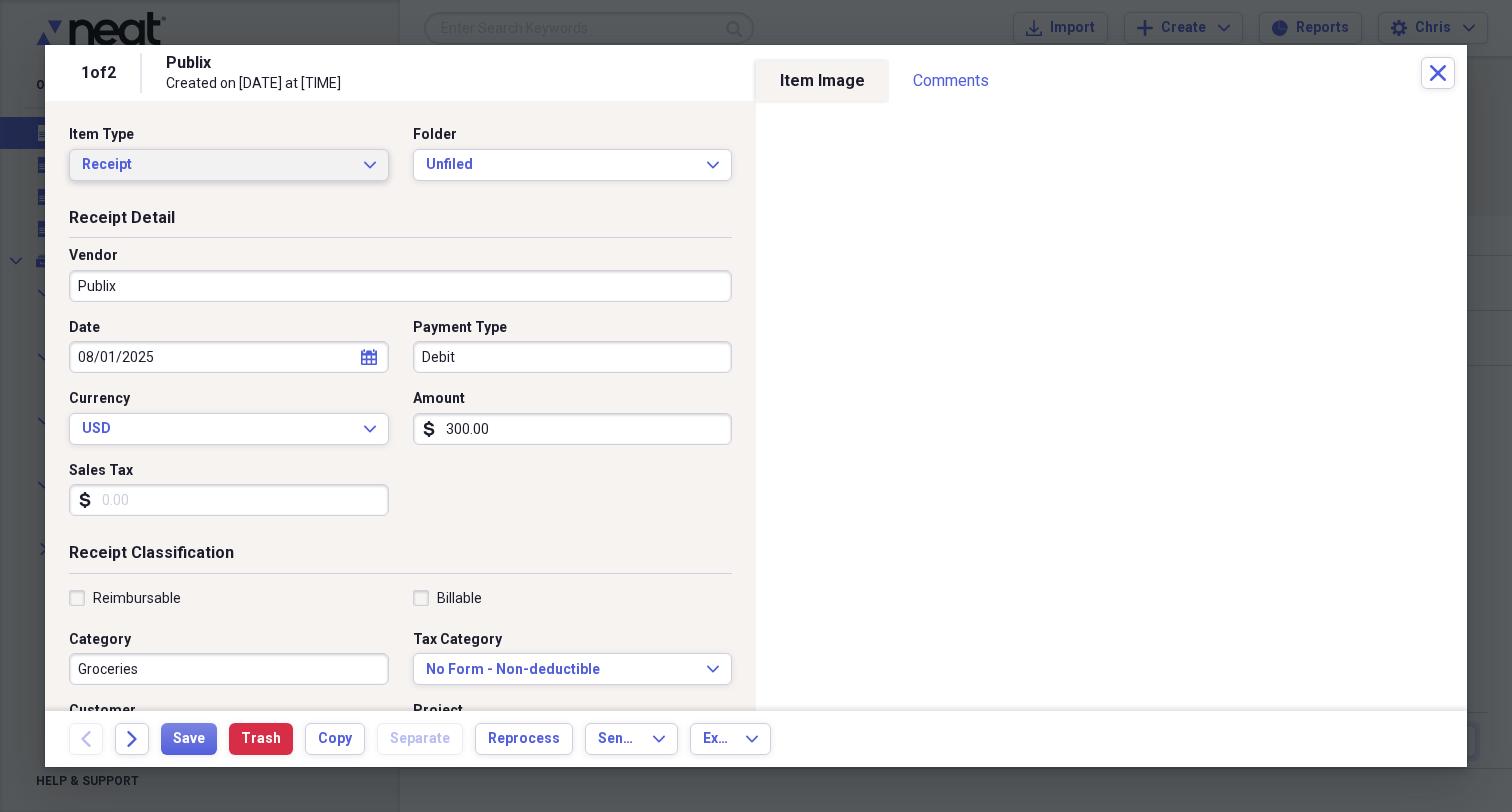 click on "Expand" 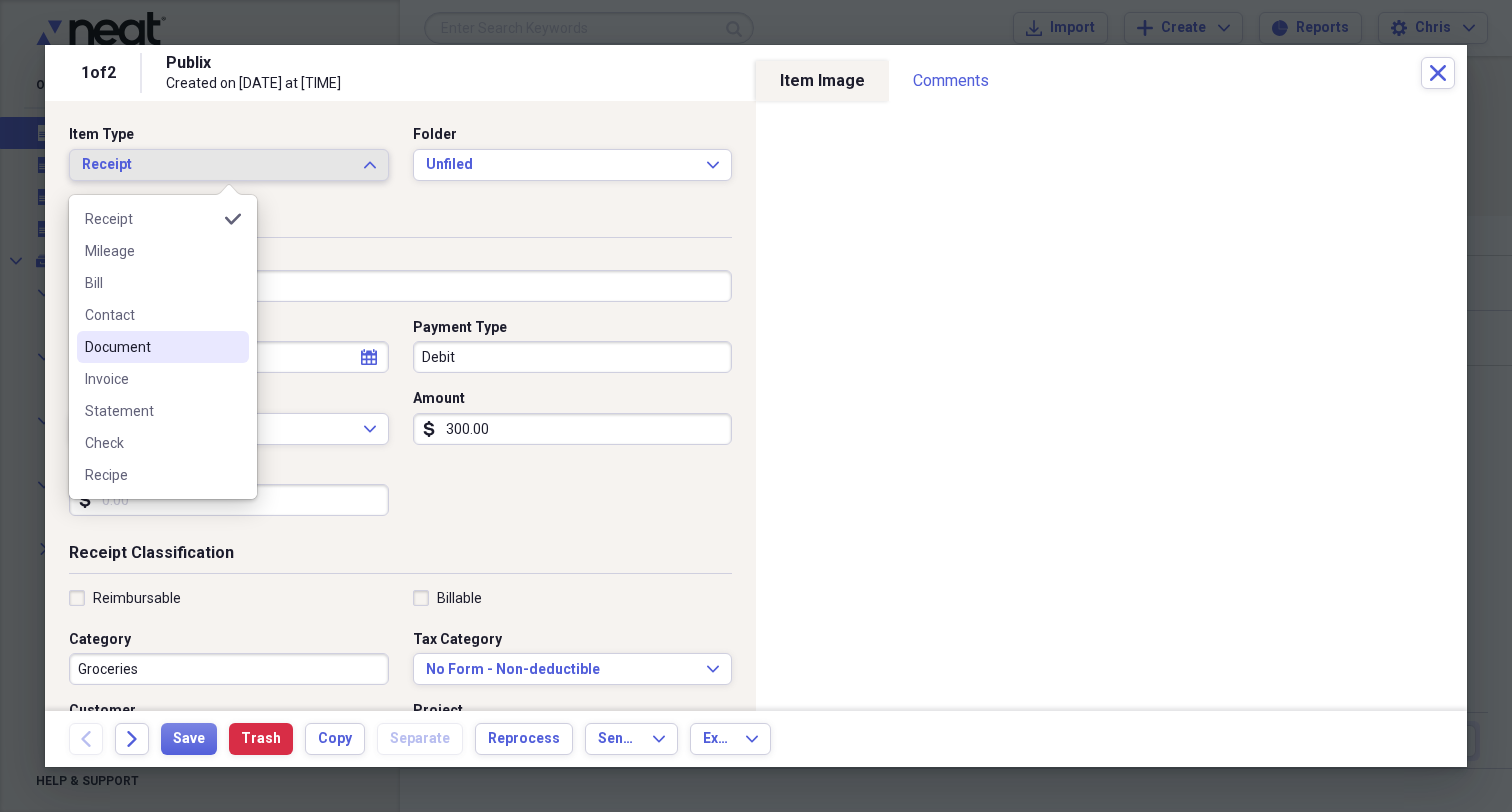 click on "Document" at bounding box center (151, 347) 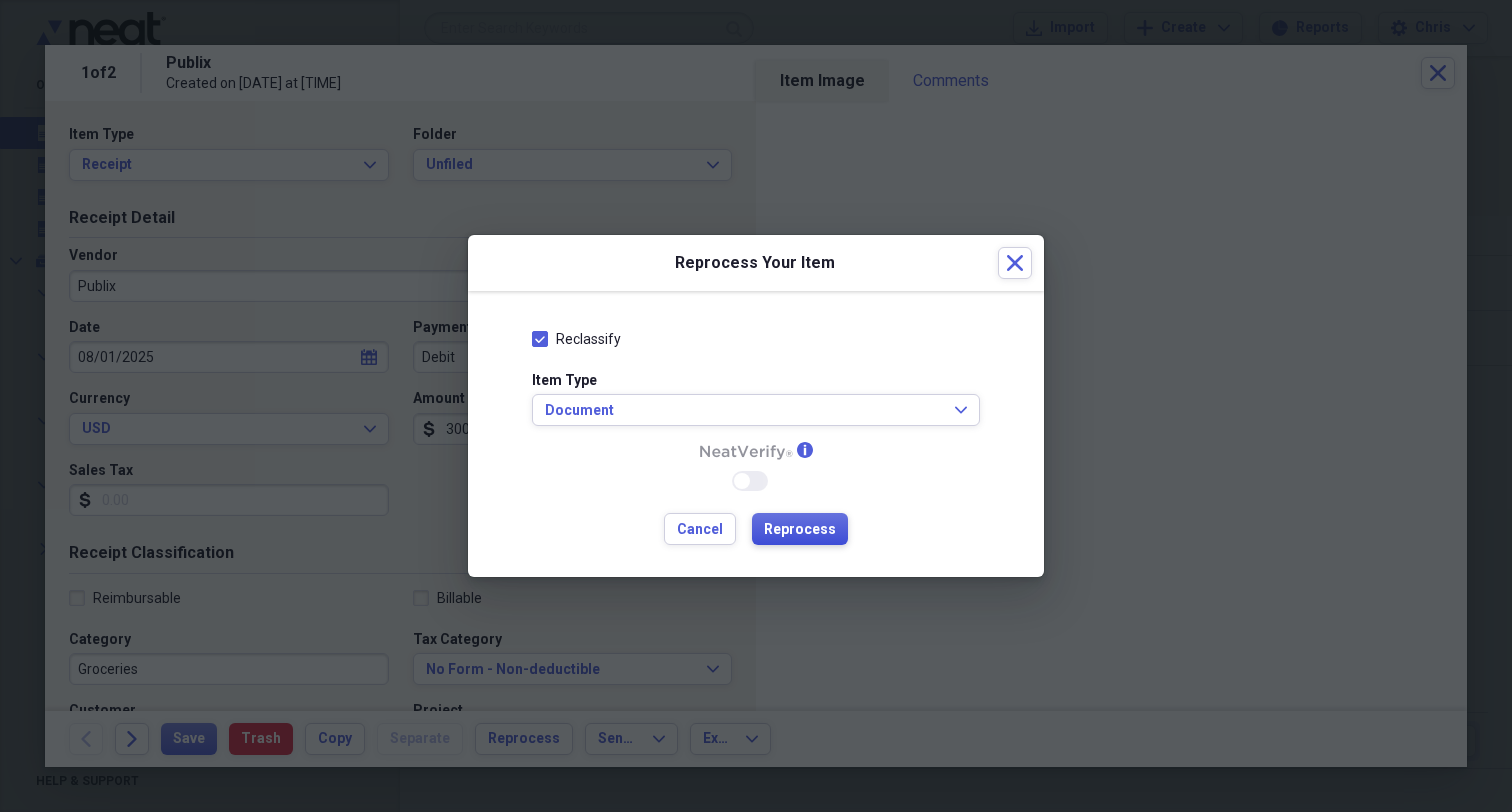 click on "Reprocess" at bounding box center (800, 530) 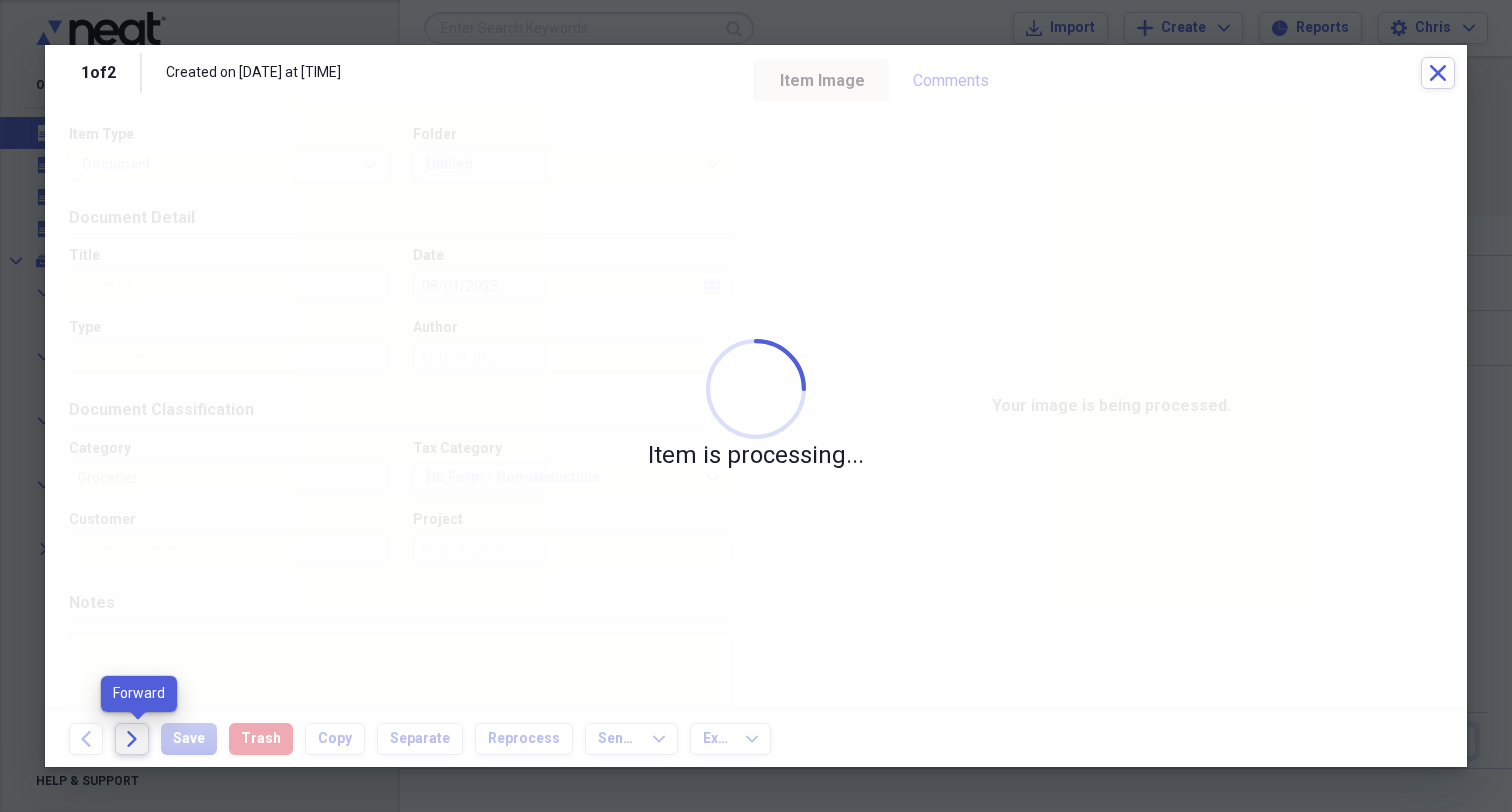 click 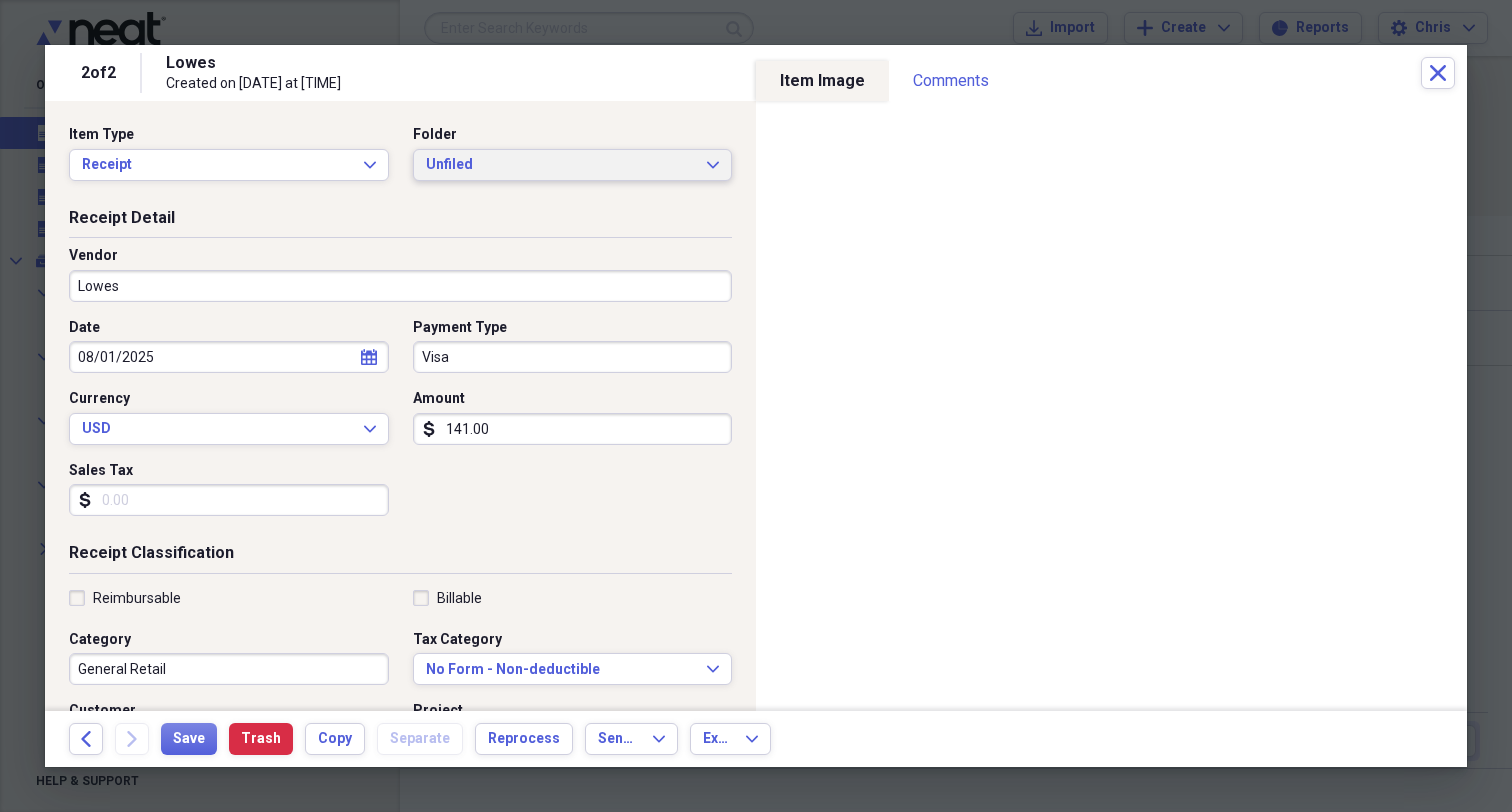 click on "Expand" 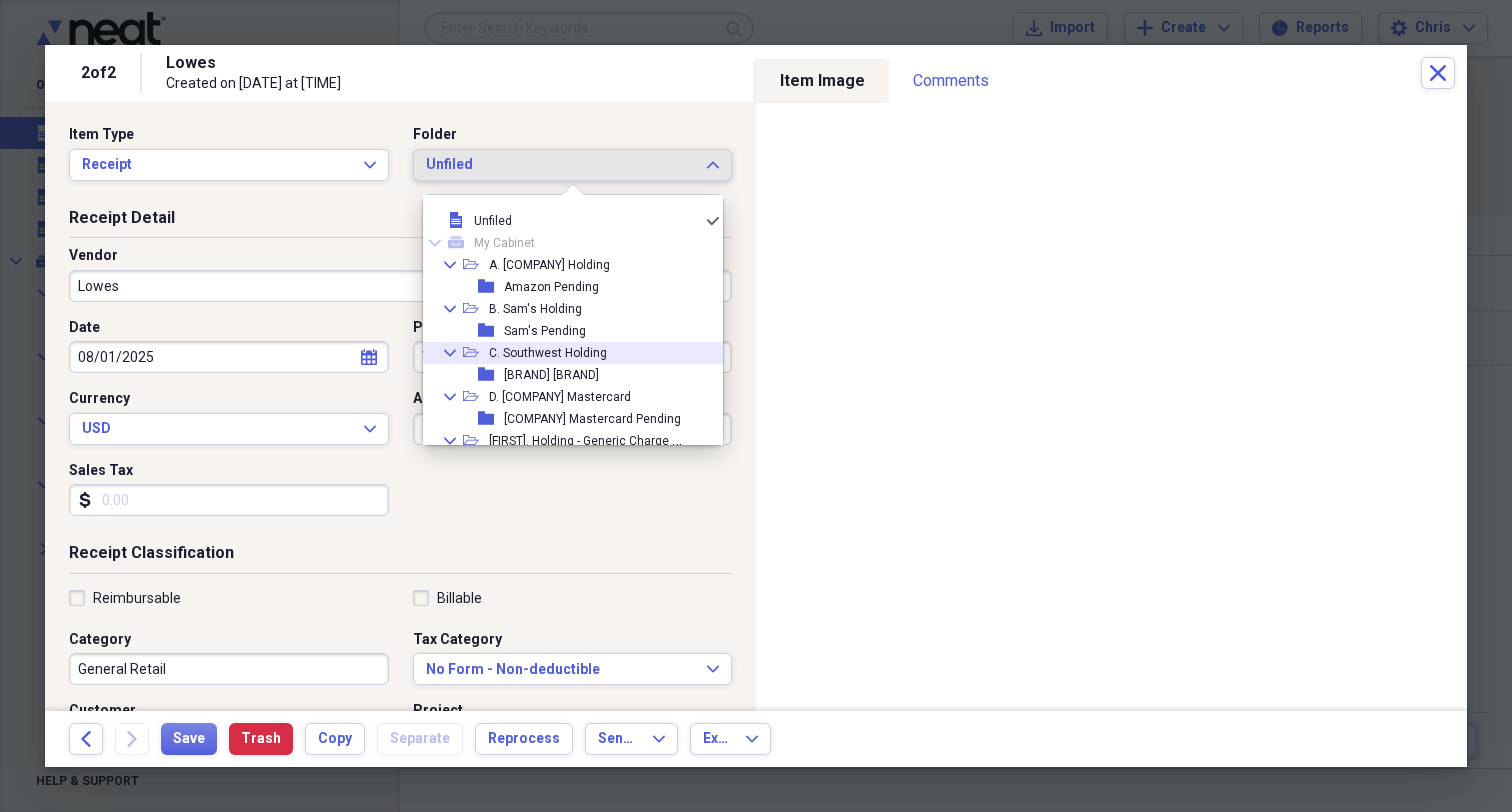 click on "C. Southwest Holding" at bounding box center [548, 353] 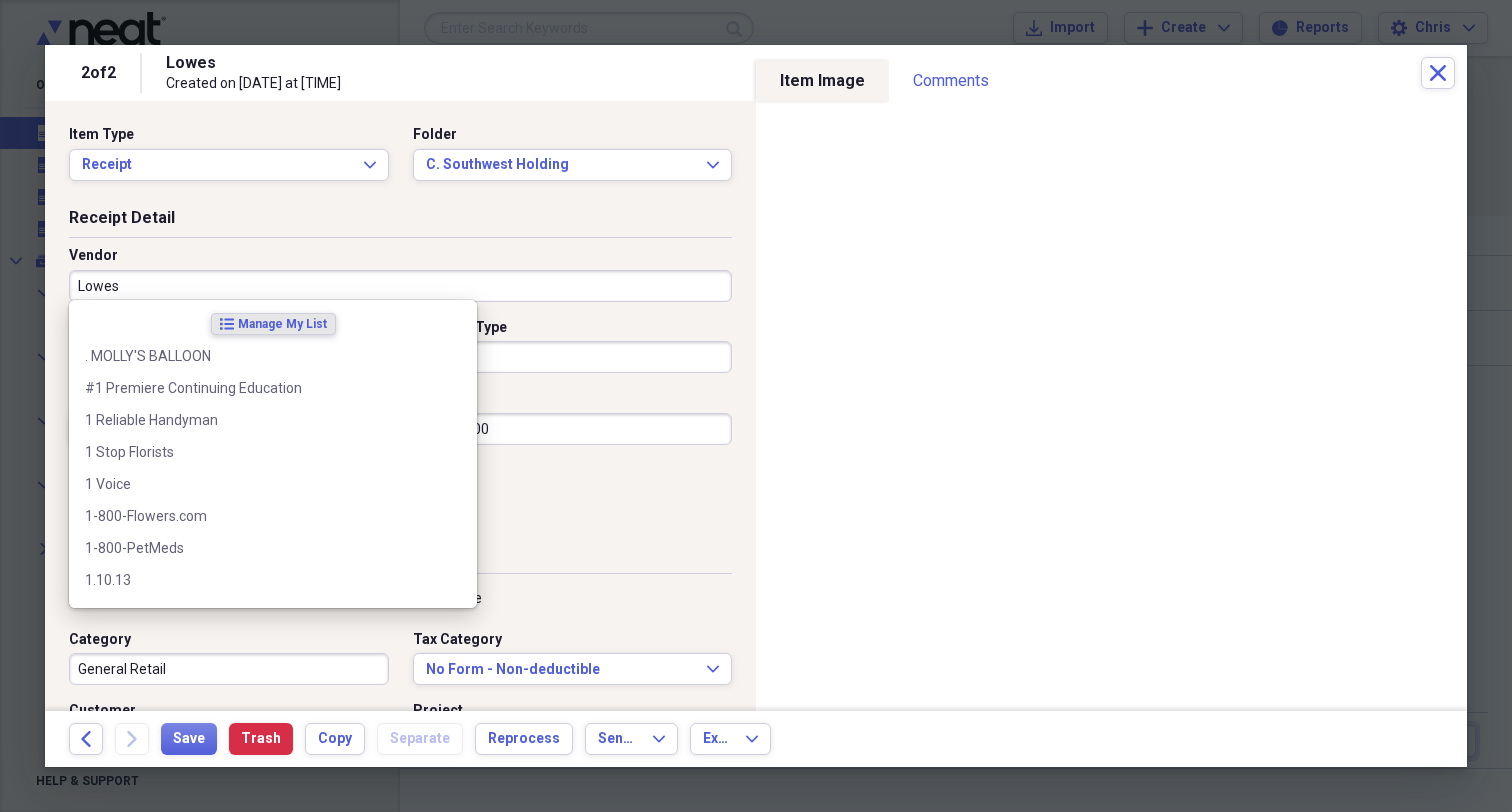 click on "Lowes" at bounding box center (400, 286) 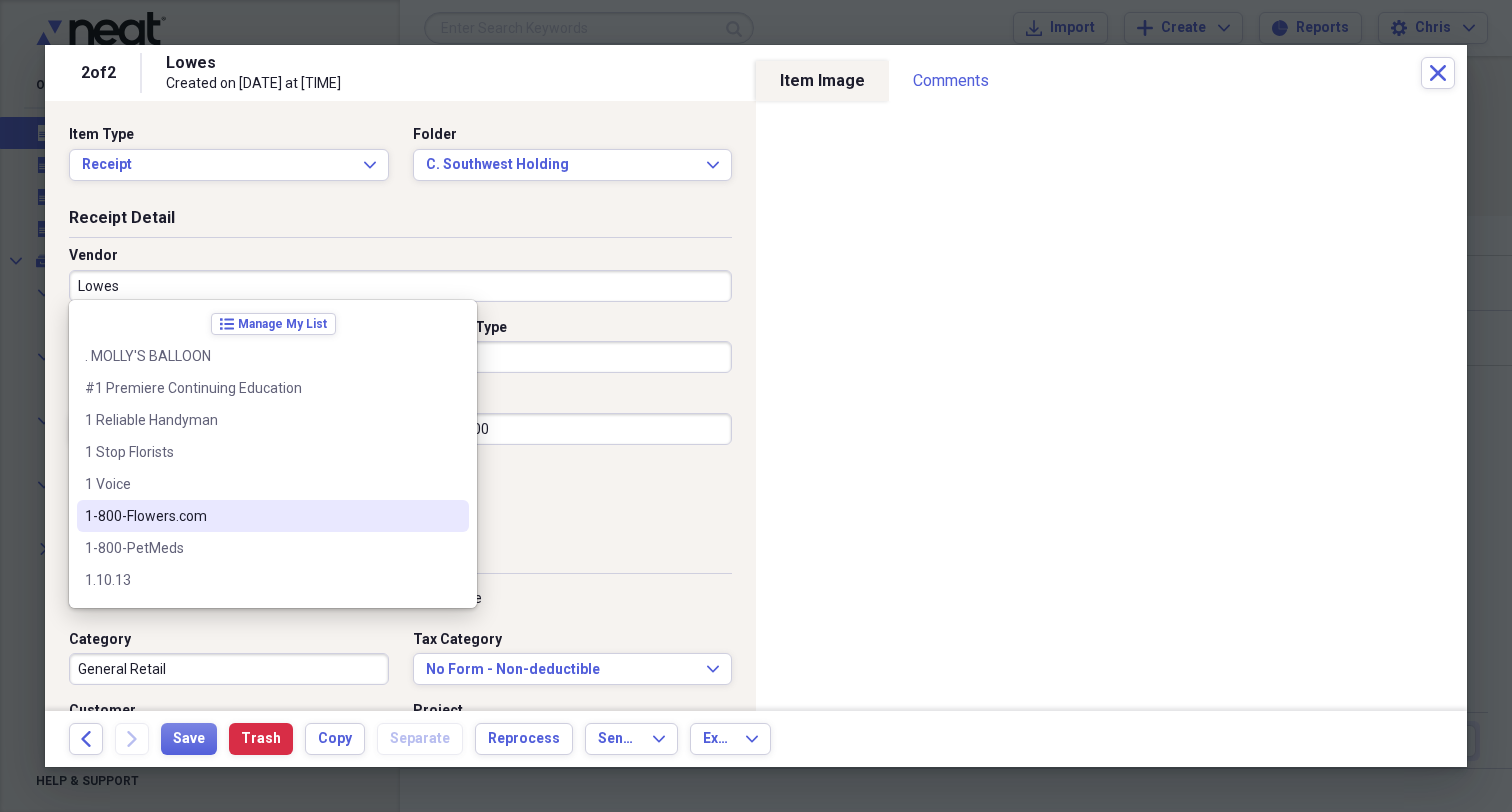 type on "Lowe's" 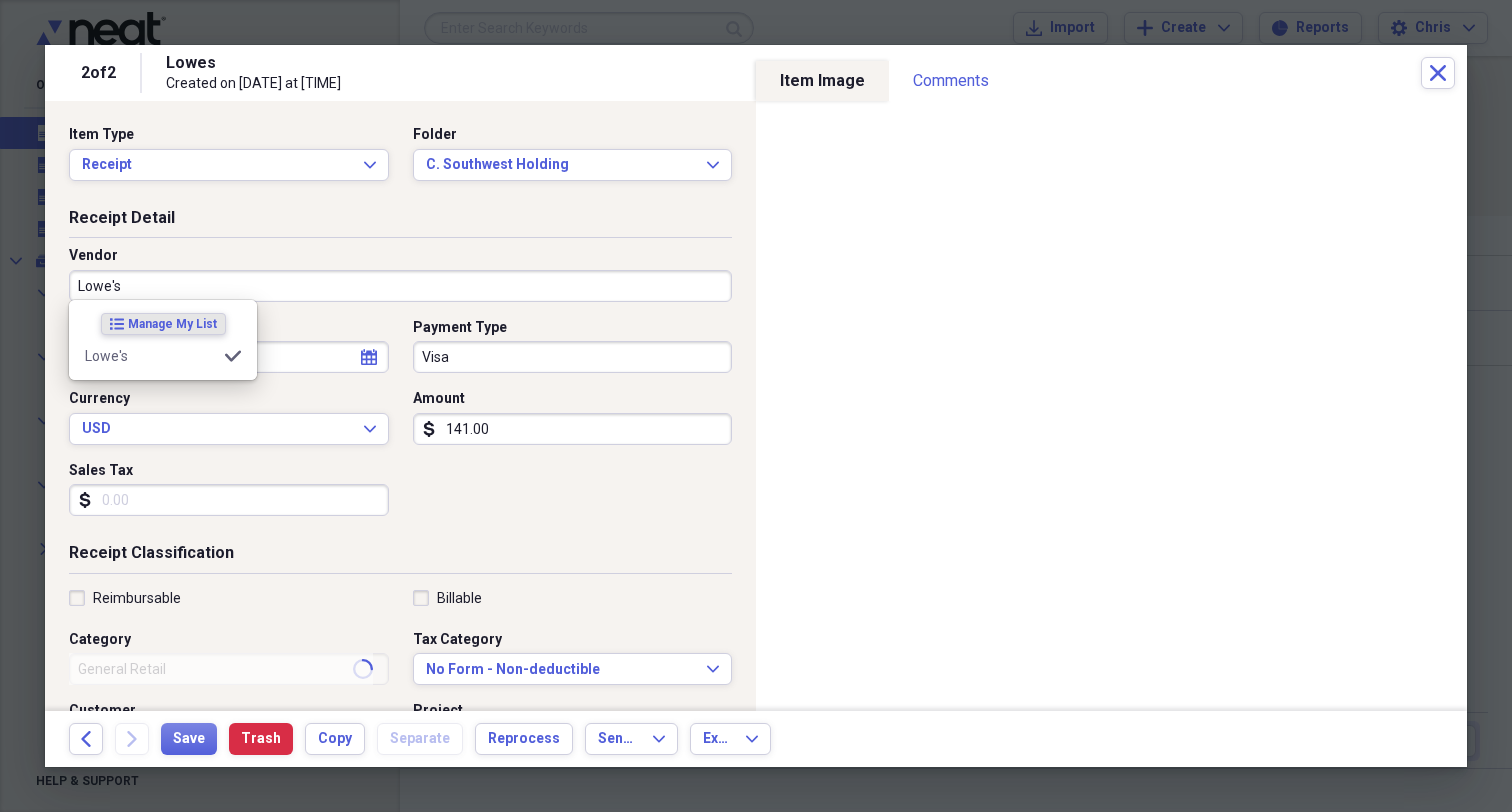 type on "351 S. Shore Rd Supplies & Equipment" 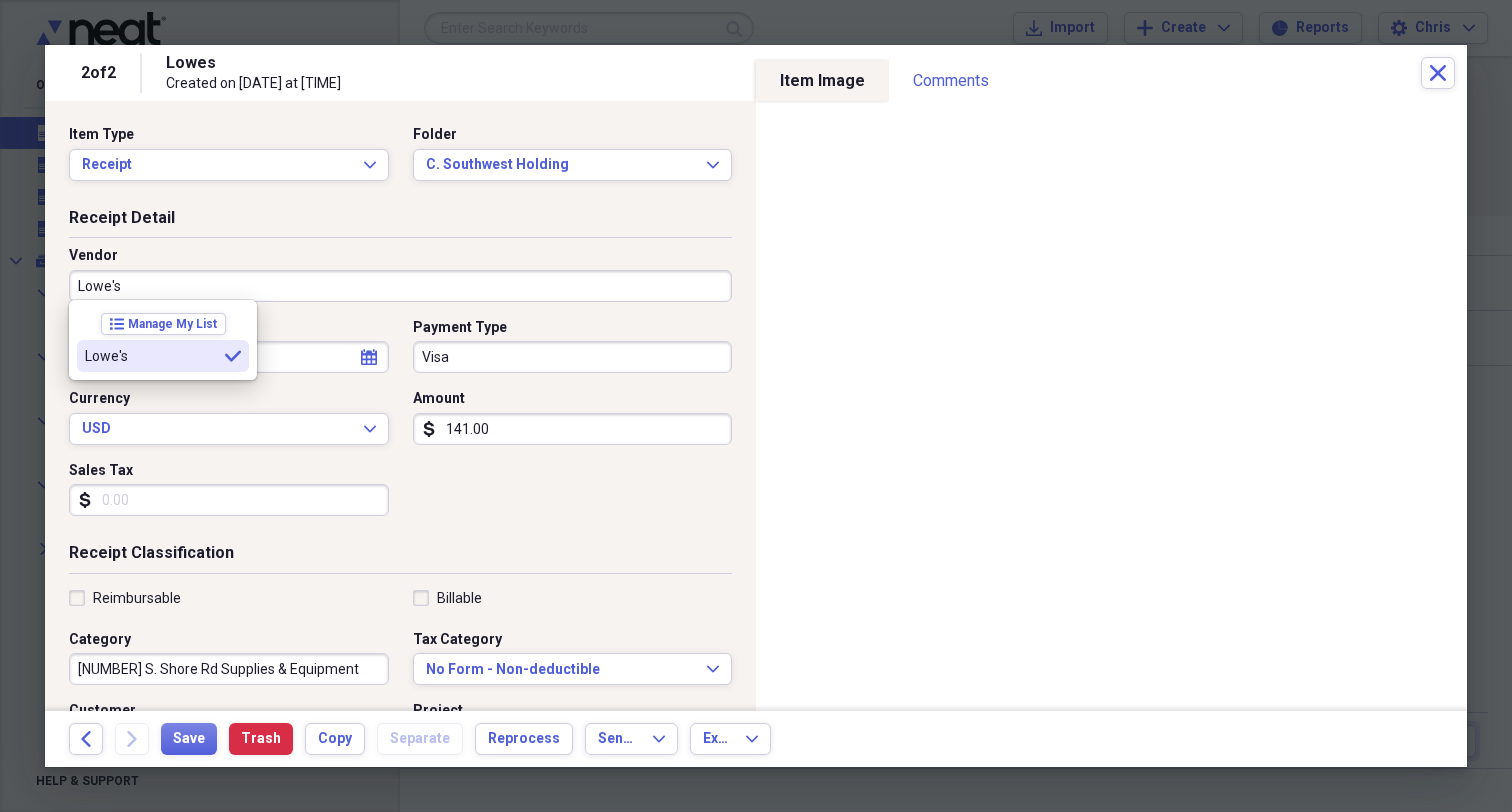 type on "Lowe's" 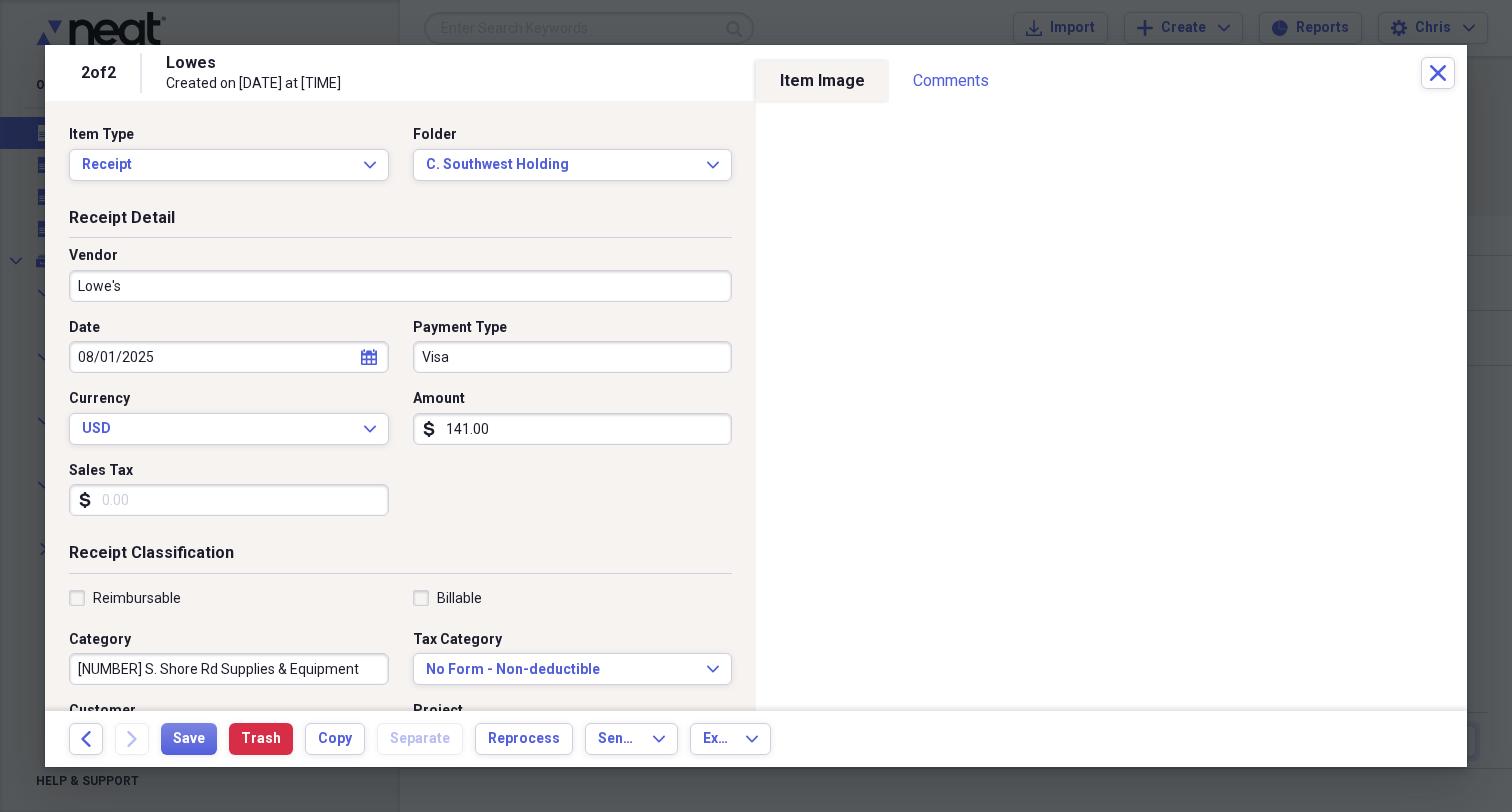 click on "Visa" at bounding box center (573, 357) 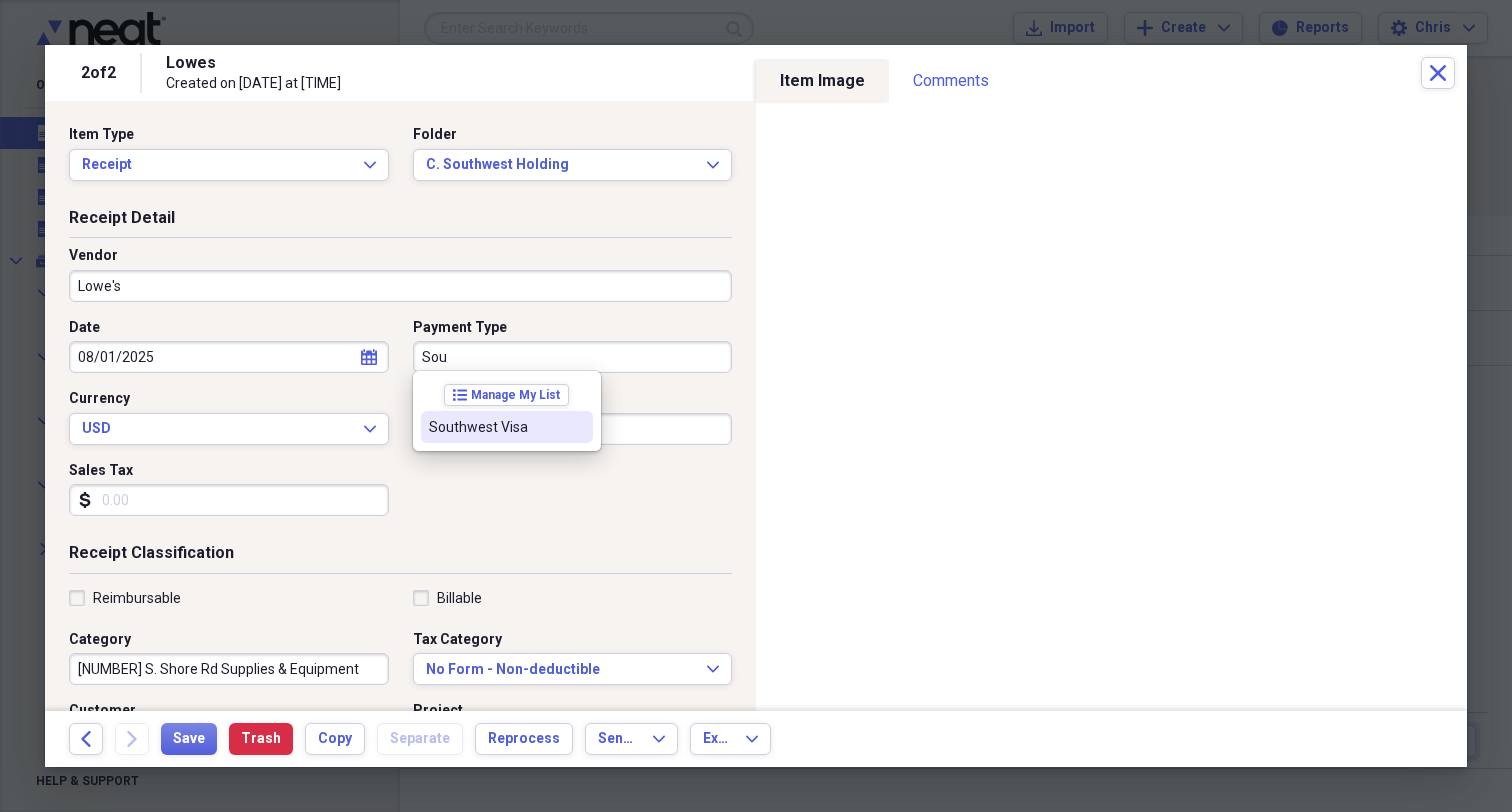 click on "Southwest Visa" at bounding box center (495, 427) 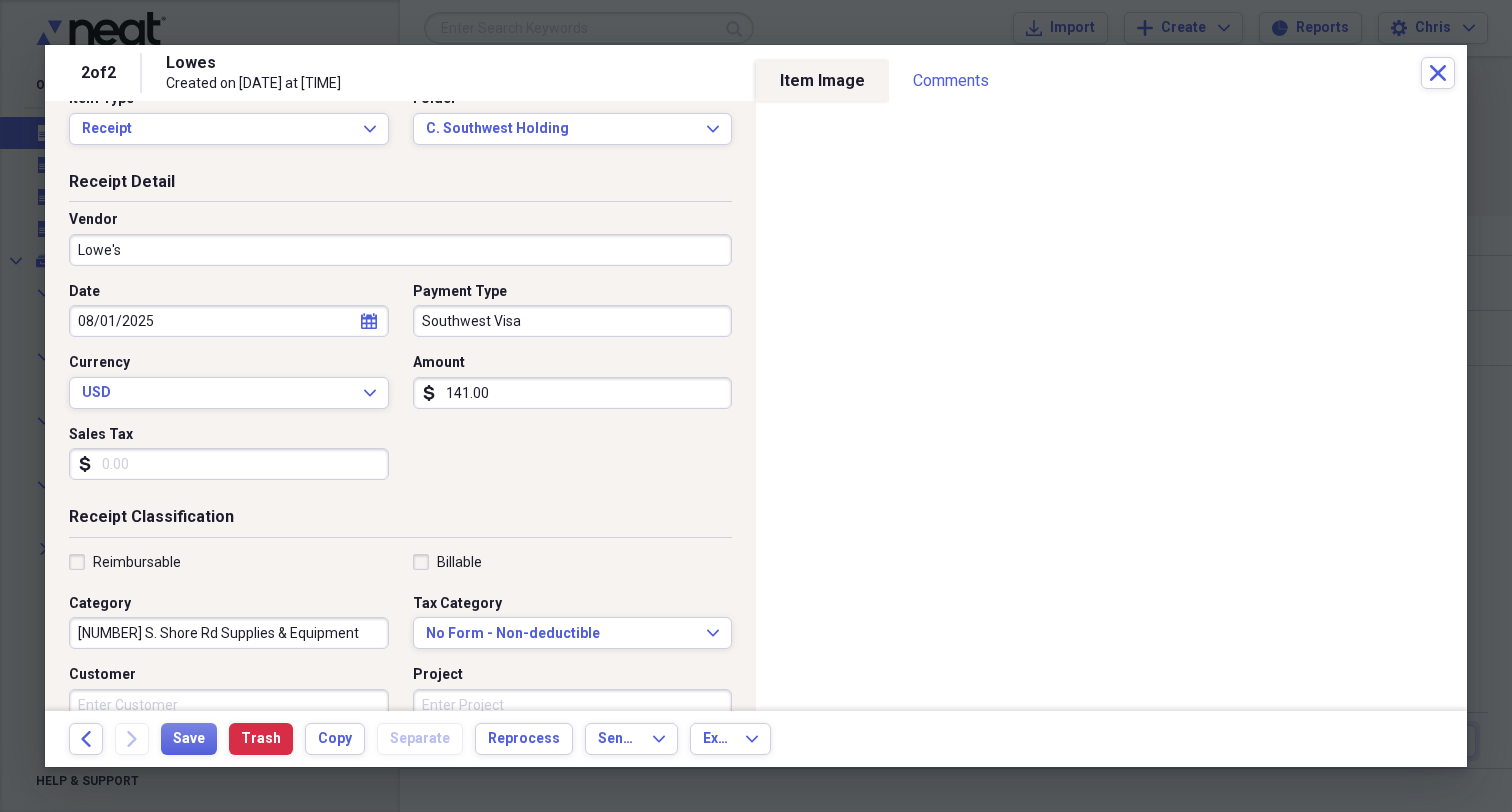 scroll, scrollTop: 62, scrollLeft: 0, axis: vertical 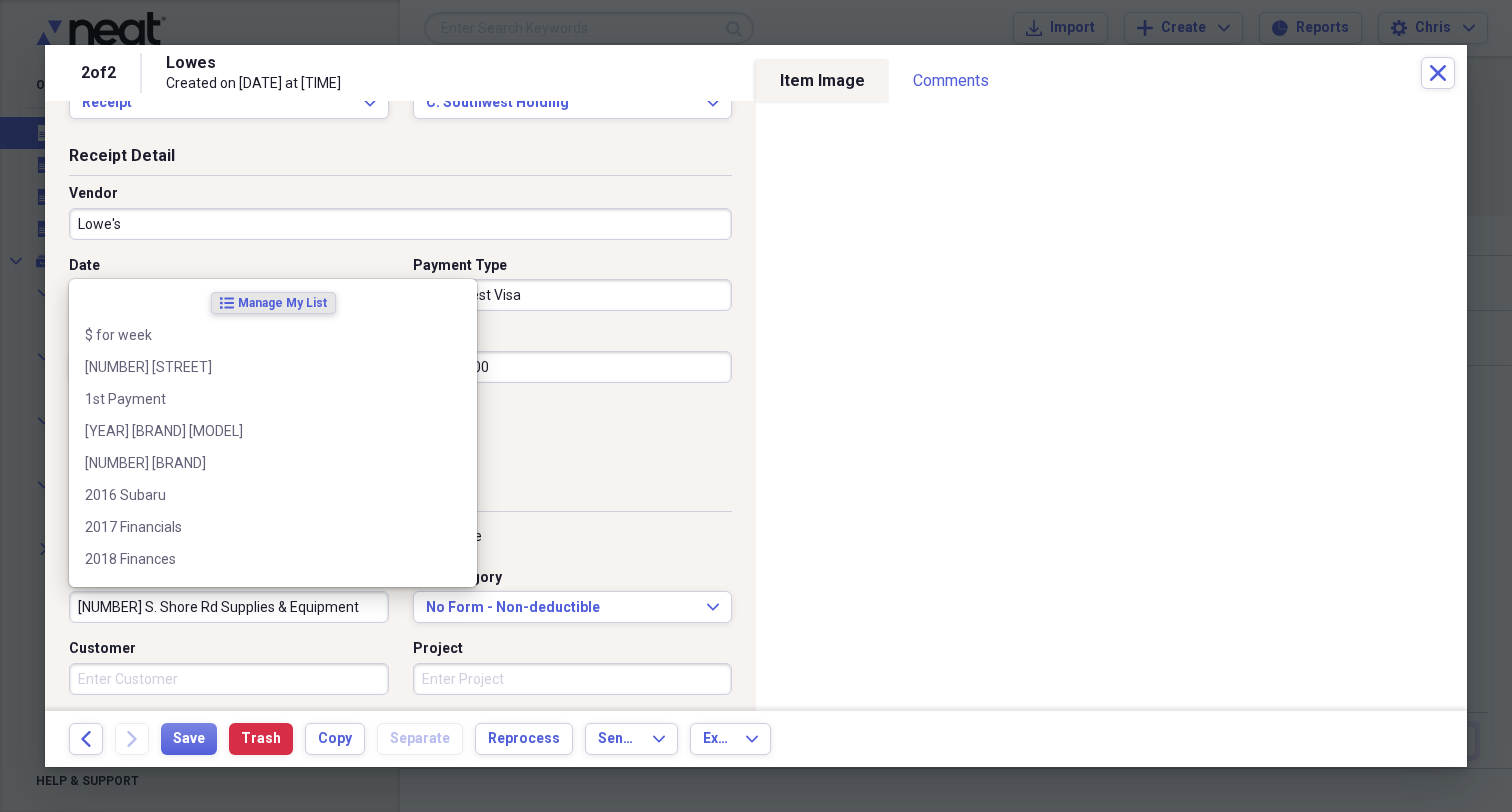drag, startPoint x: 326, startPoint y: 606, endPoint x: 1, endPoint y: 615, distance: 325.1246 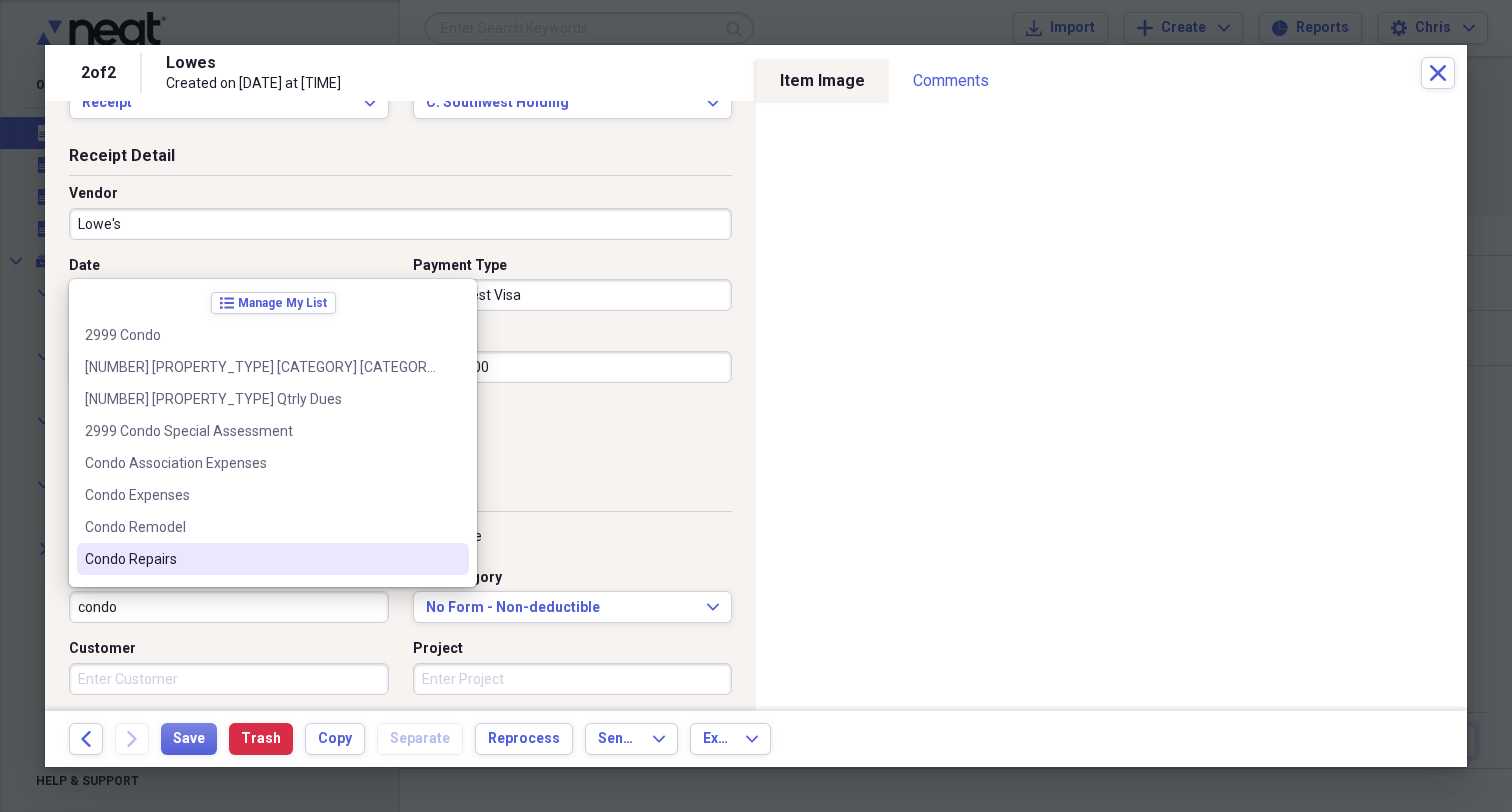 click on "Condo Repairs" at bounding box center (261, 559) 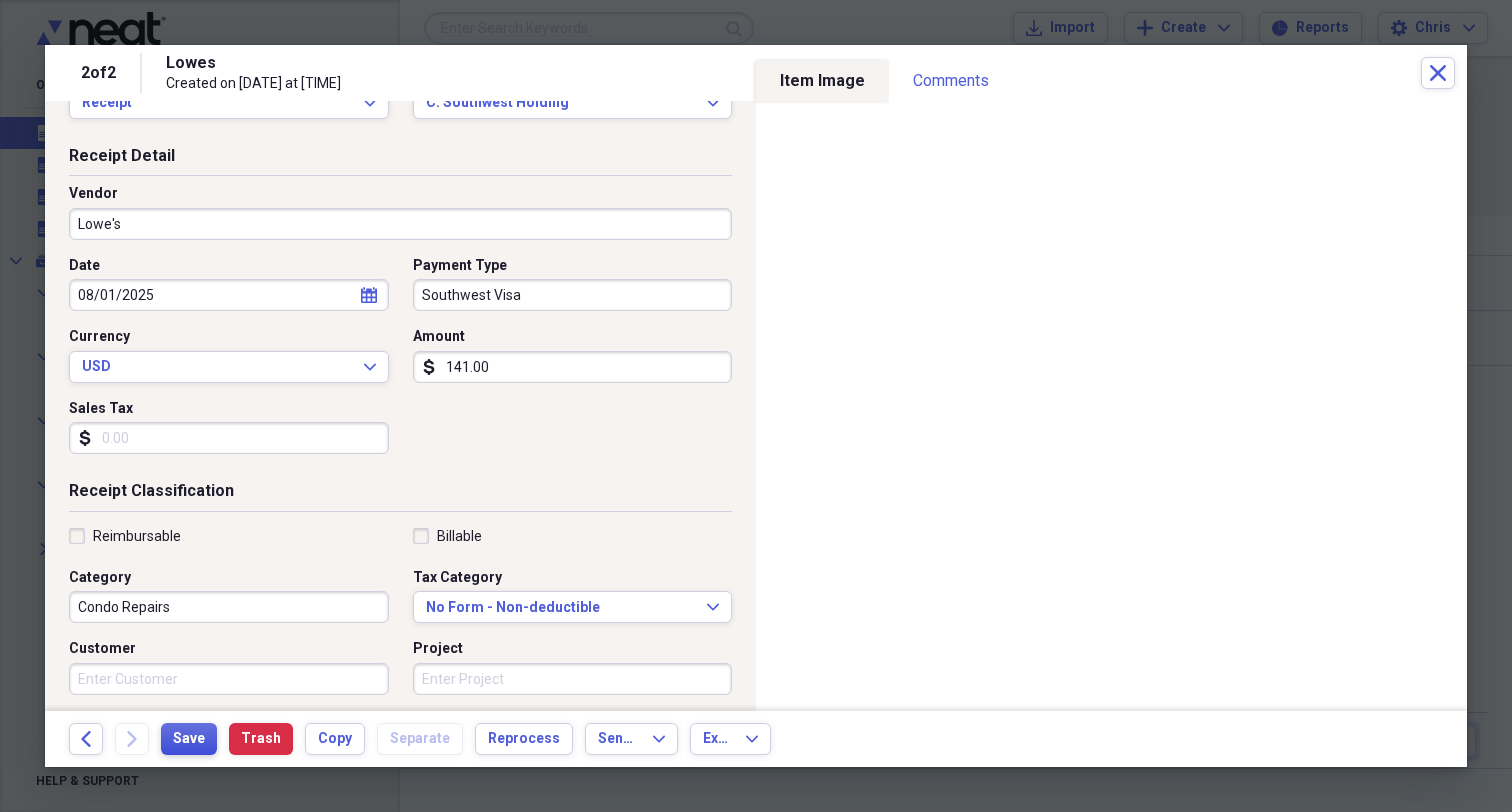 click on "Save" at bounding box center [189, 739] 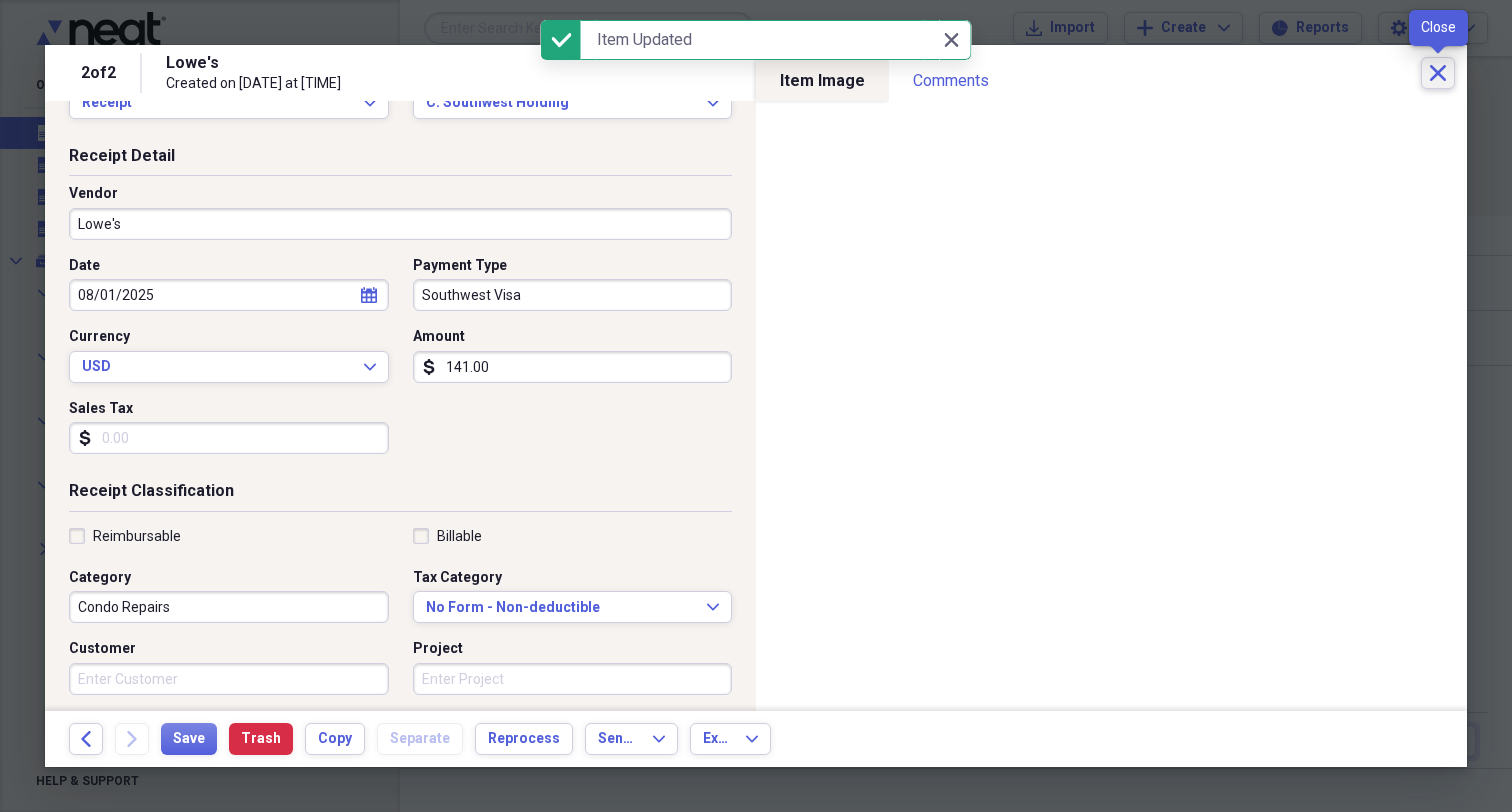 click on "Close" 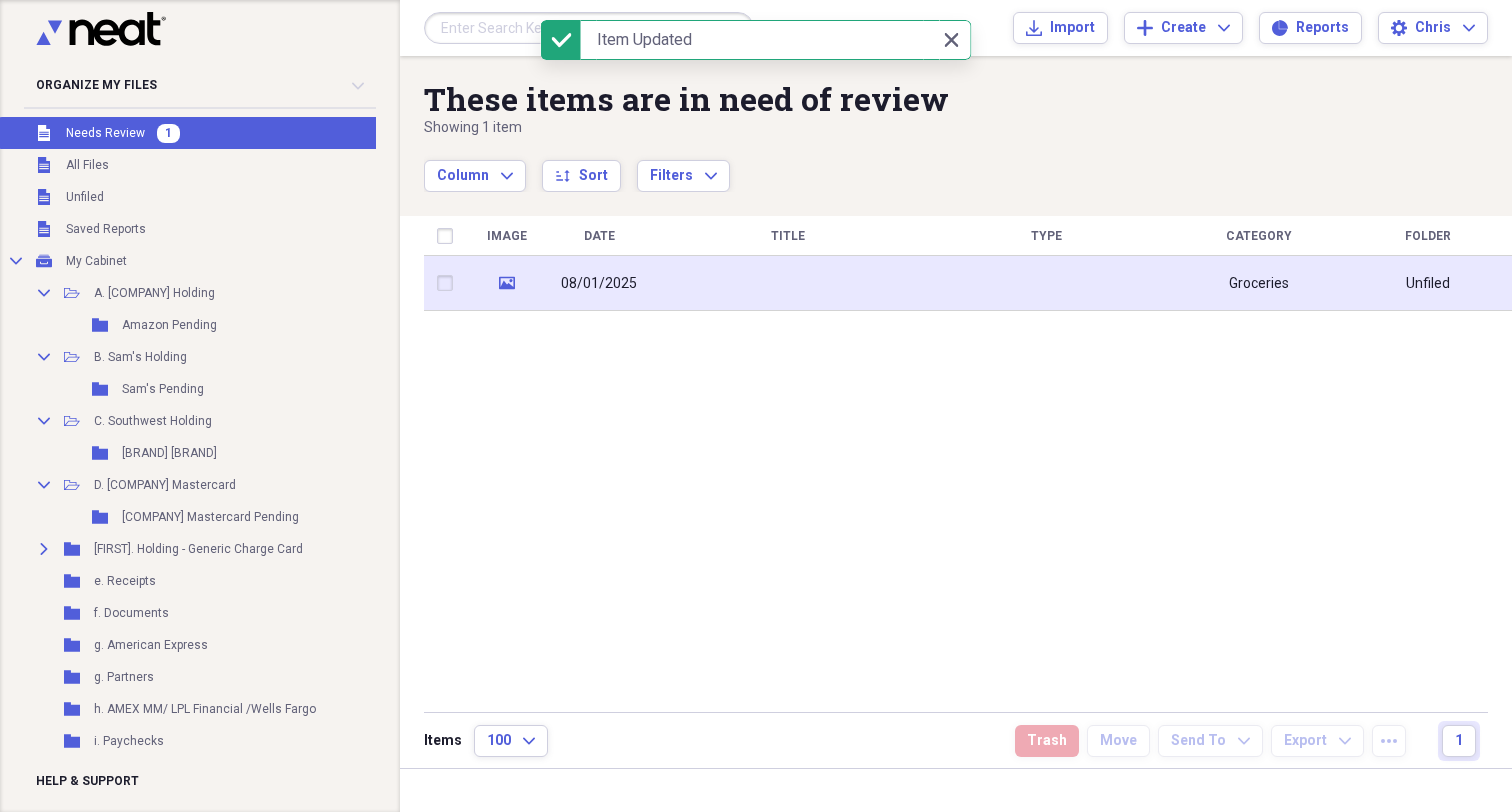 click on "08/01/2025" at bounding box center [599, 284] 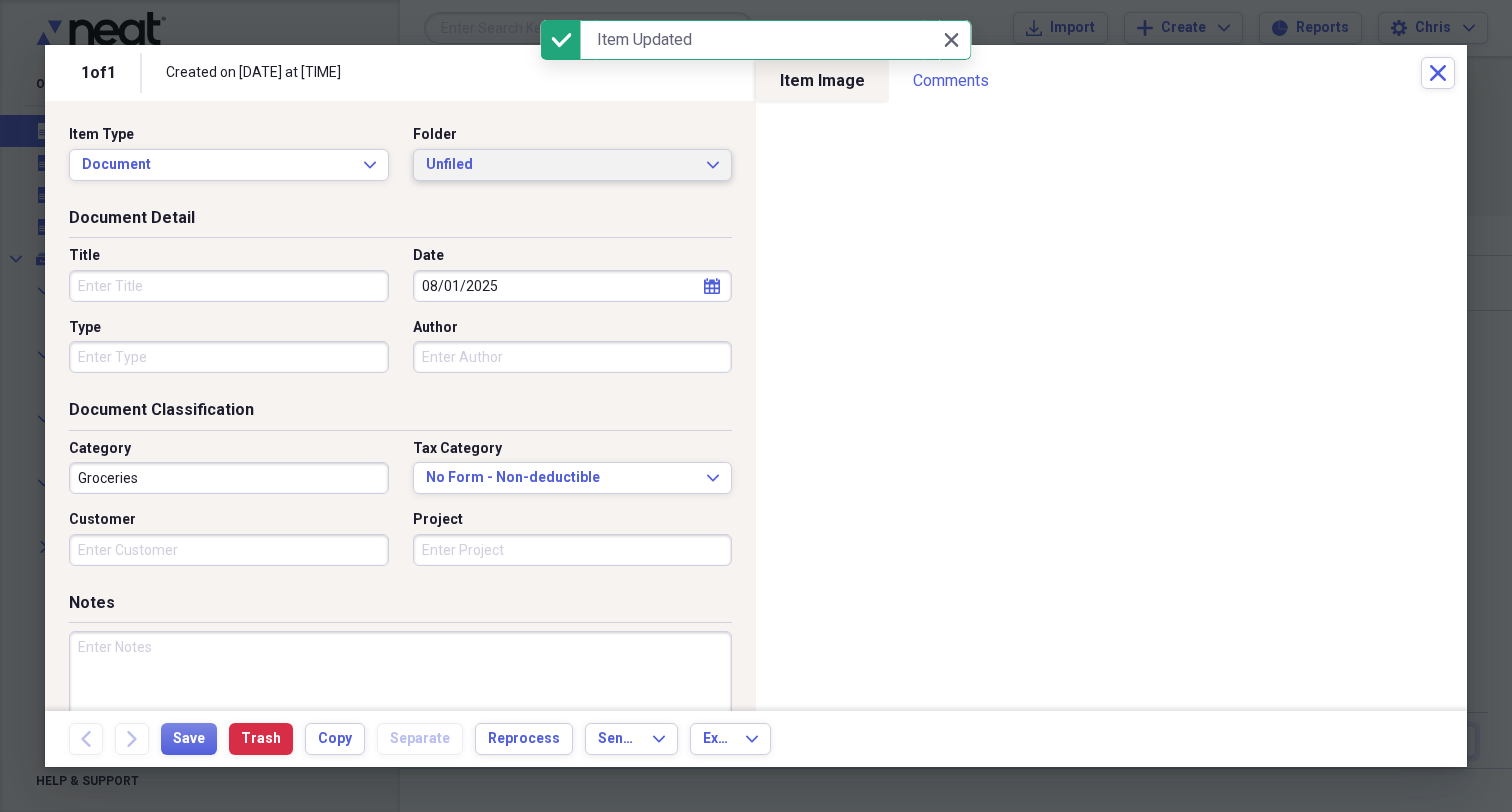 click on "Unfiled Expand" at bounding box center (573, 165) 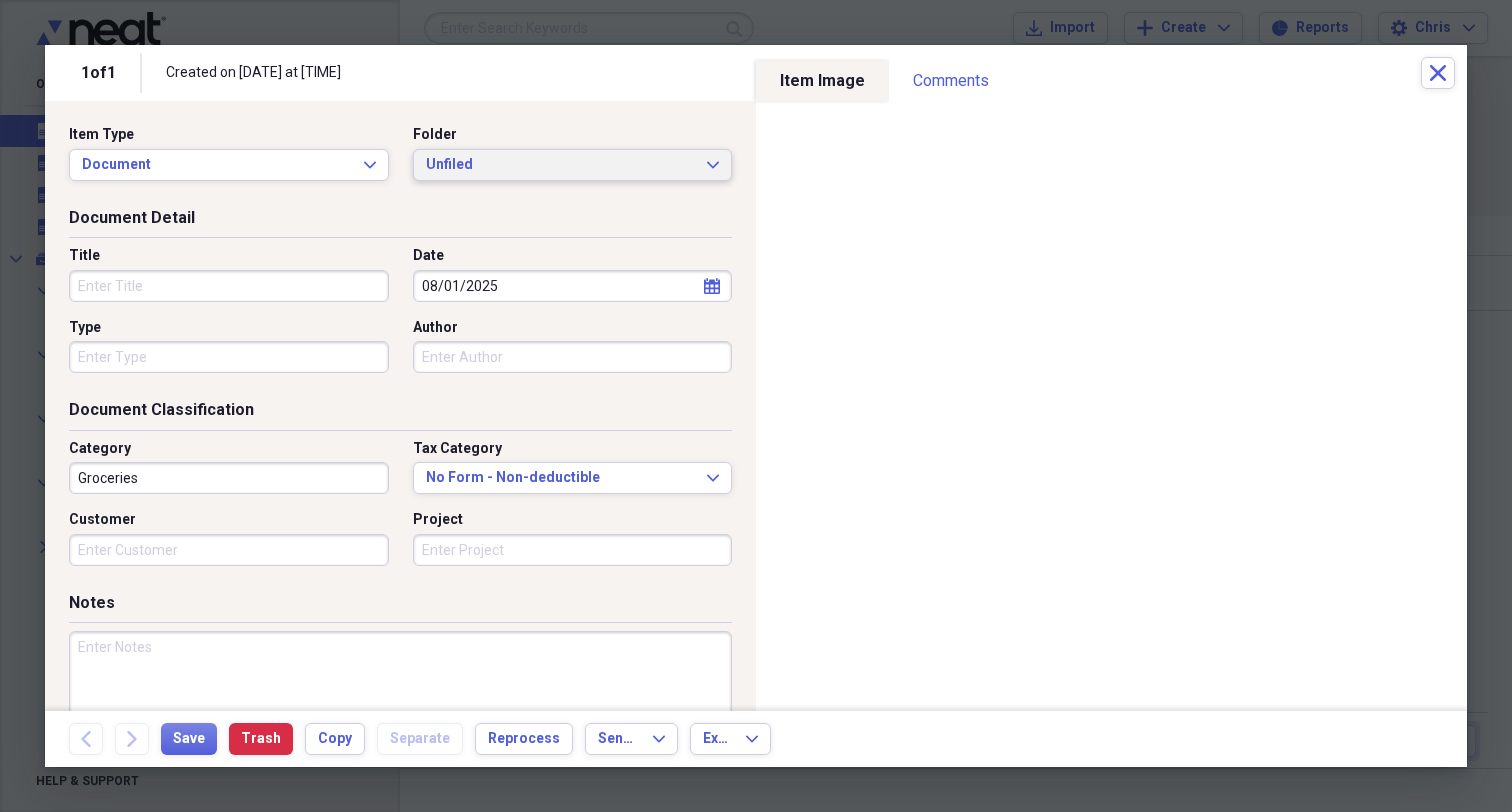 scroll, scrollTop: 0, scrollLeft: 0, axis: both 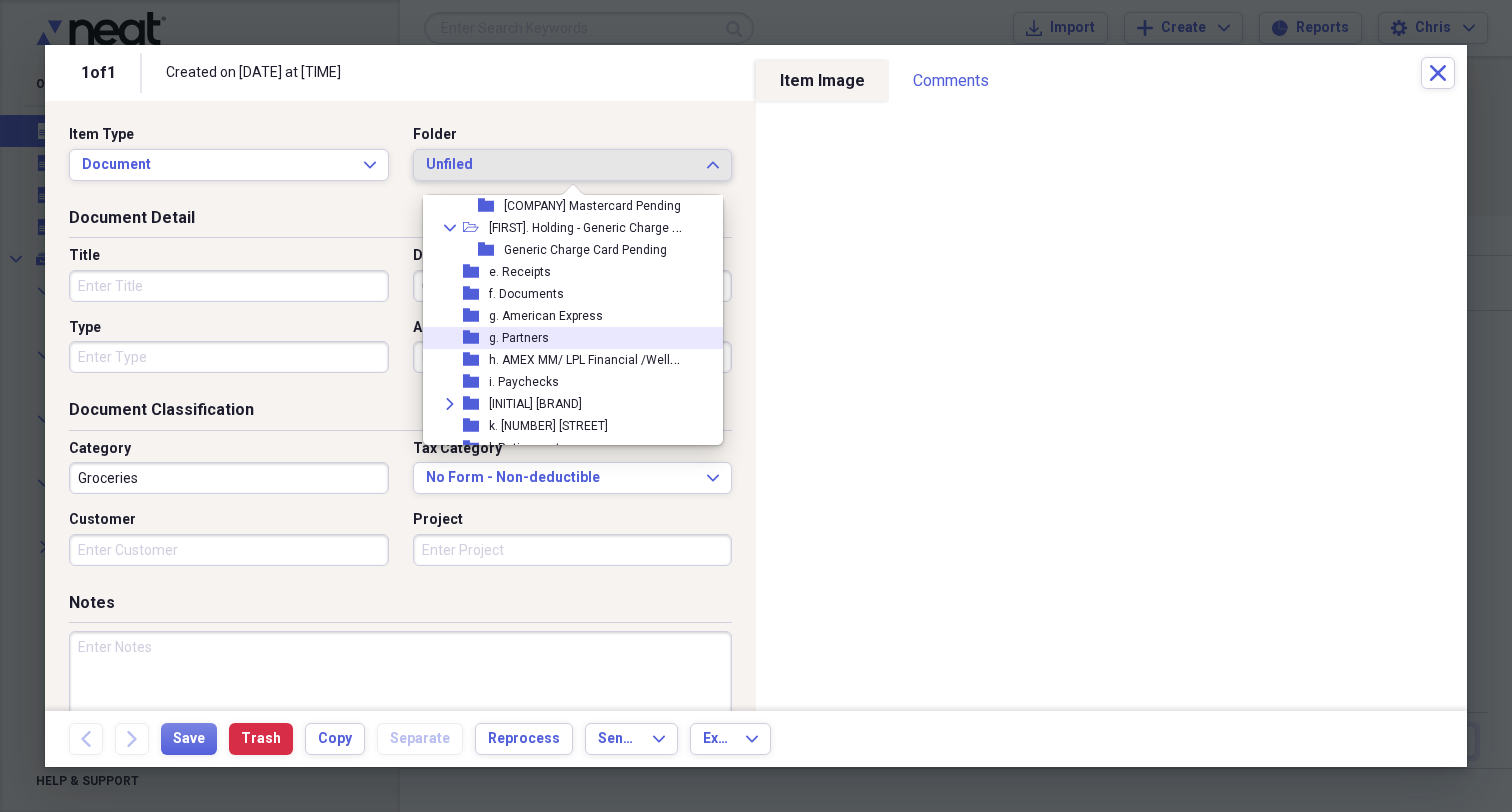 click on "g. Partners" at bounding box center [519, 338] 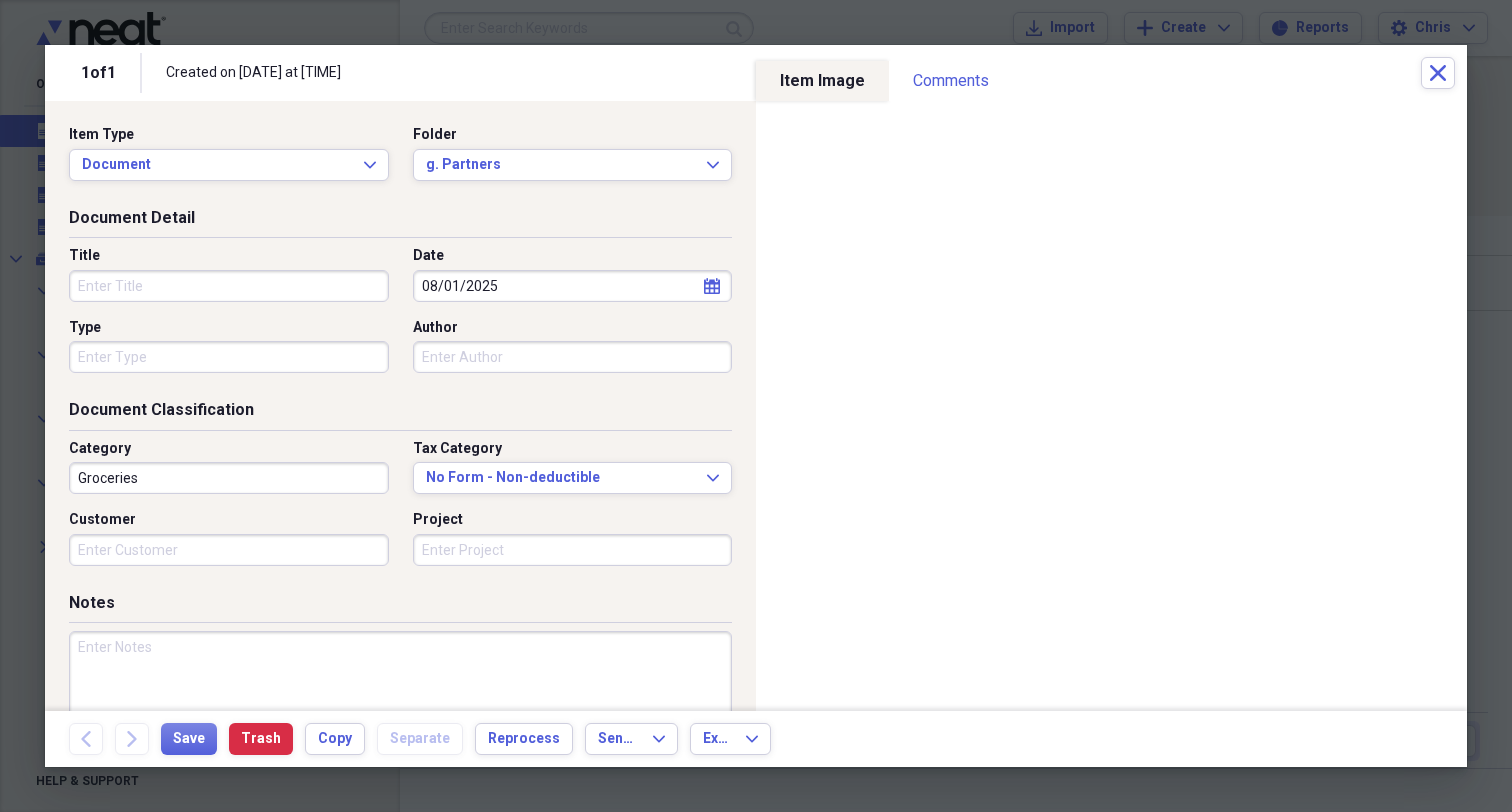 click on "Title" at bounding box center (229, 286) 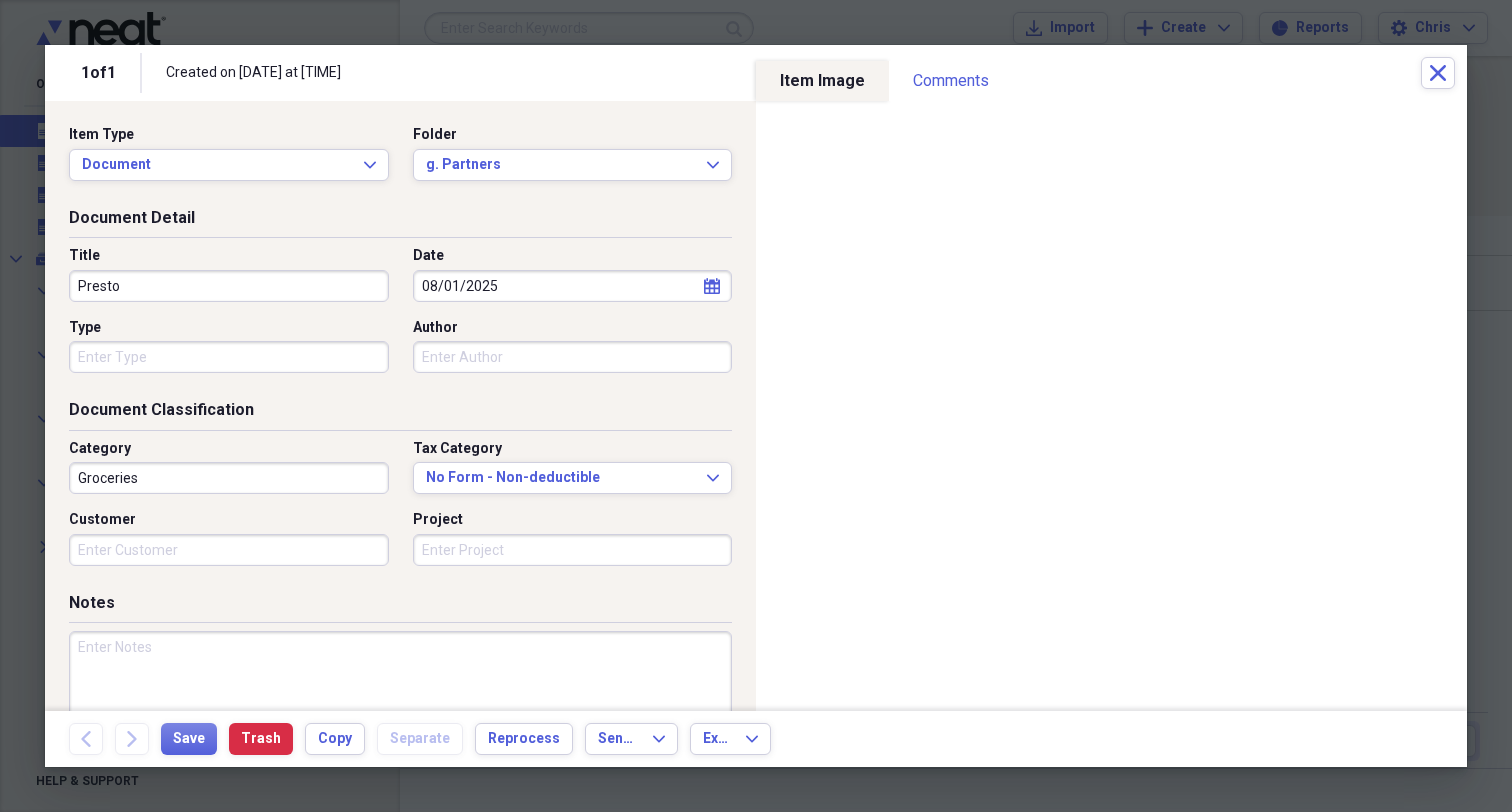 type on "Presto" 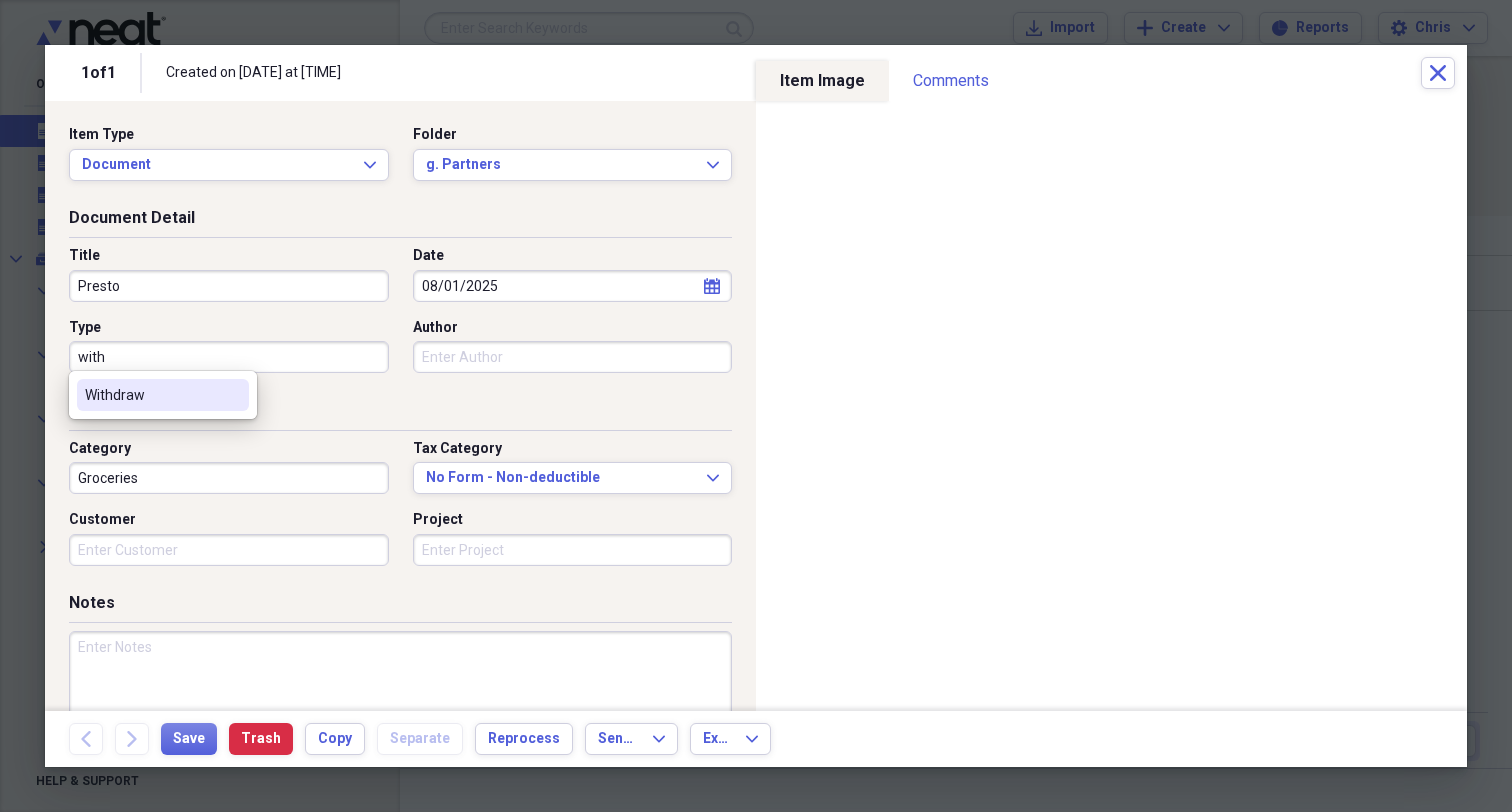 click on "Withdraw" at bounding box center [151, 395] 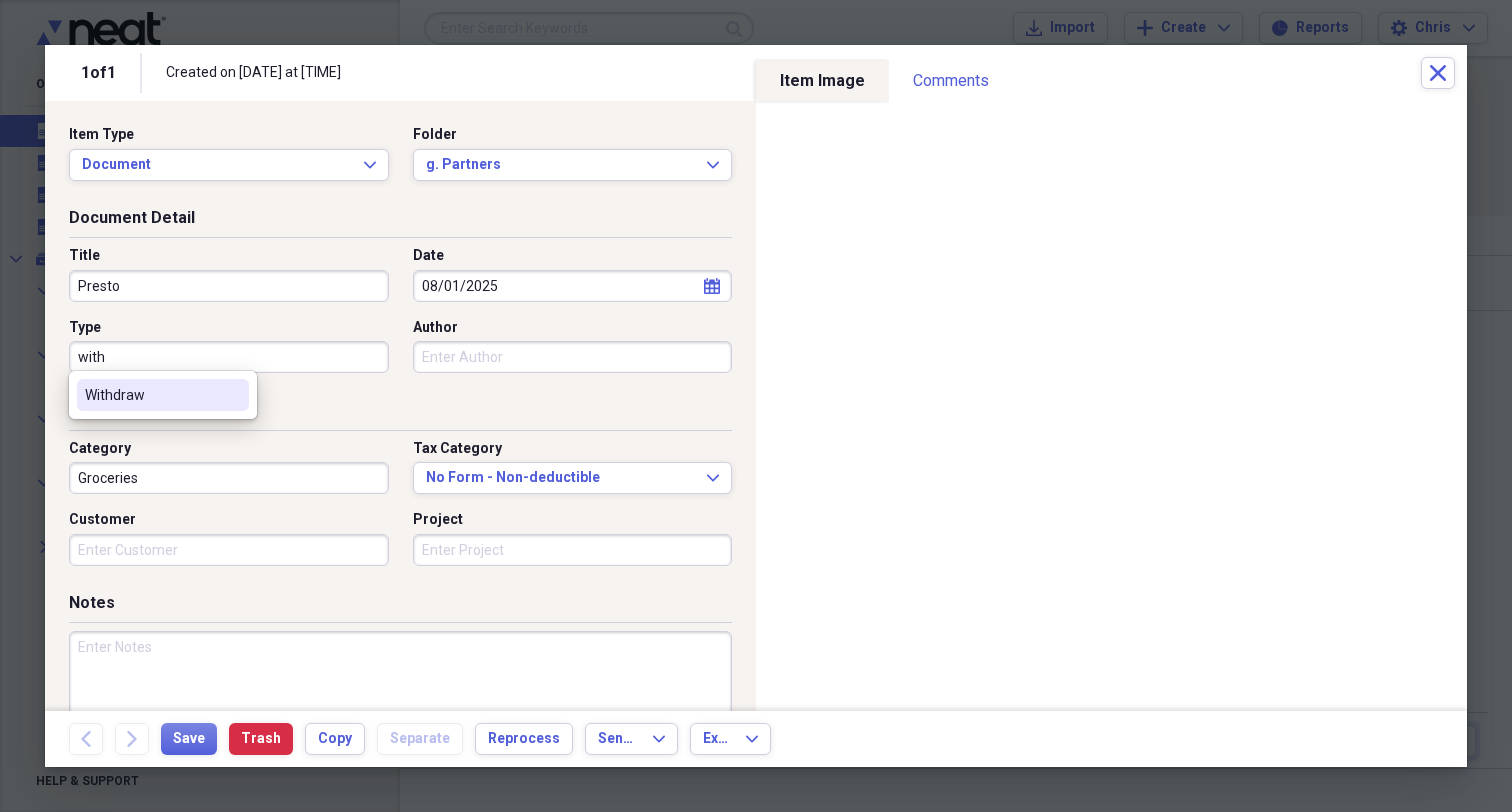 type on "Withdraw" 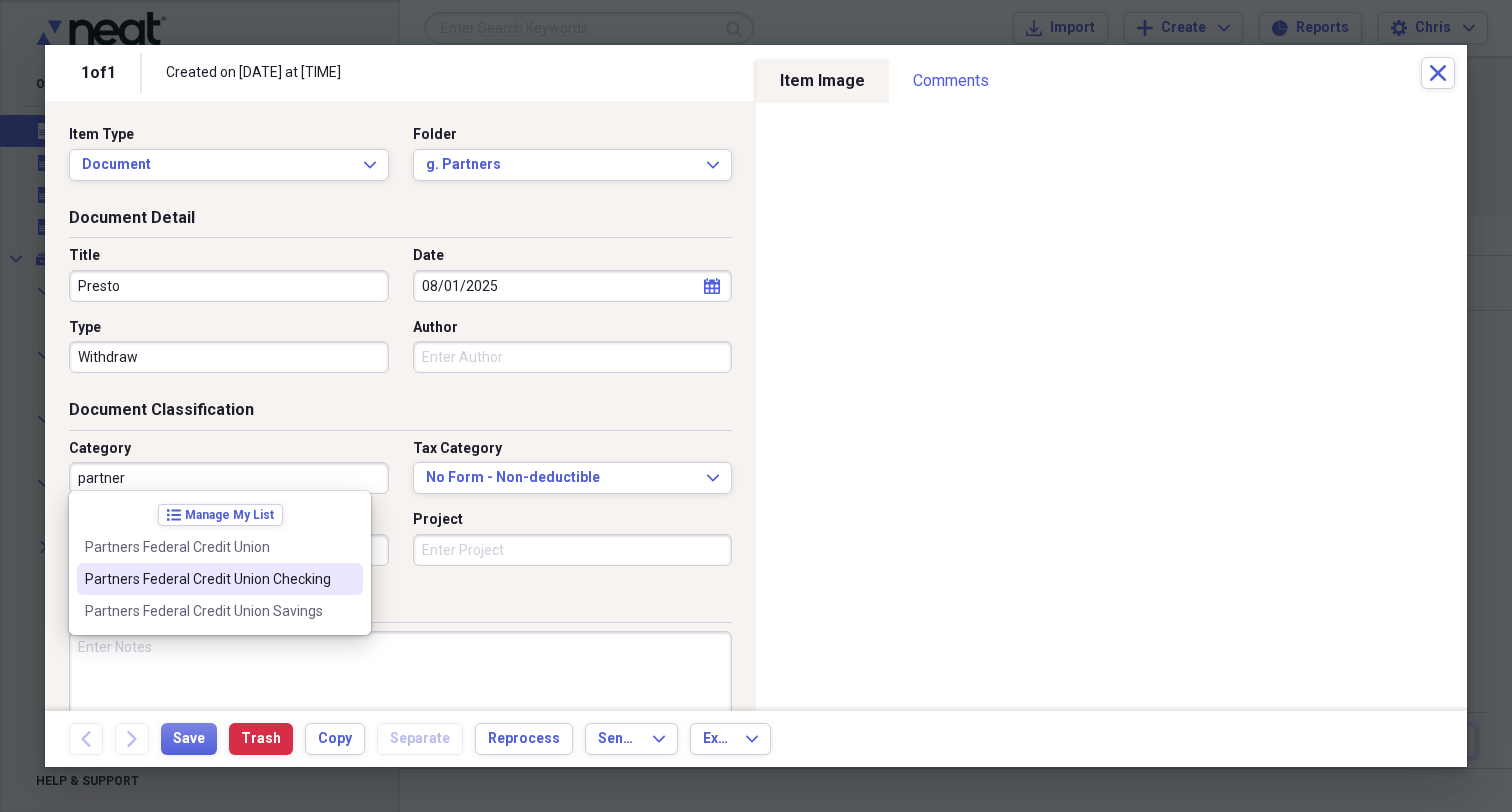 click on "Partners Federal Credit Union Checking" at bounding box center (208, 579) 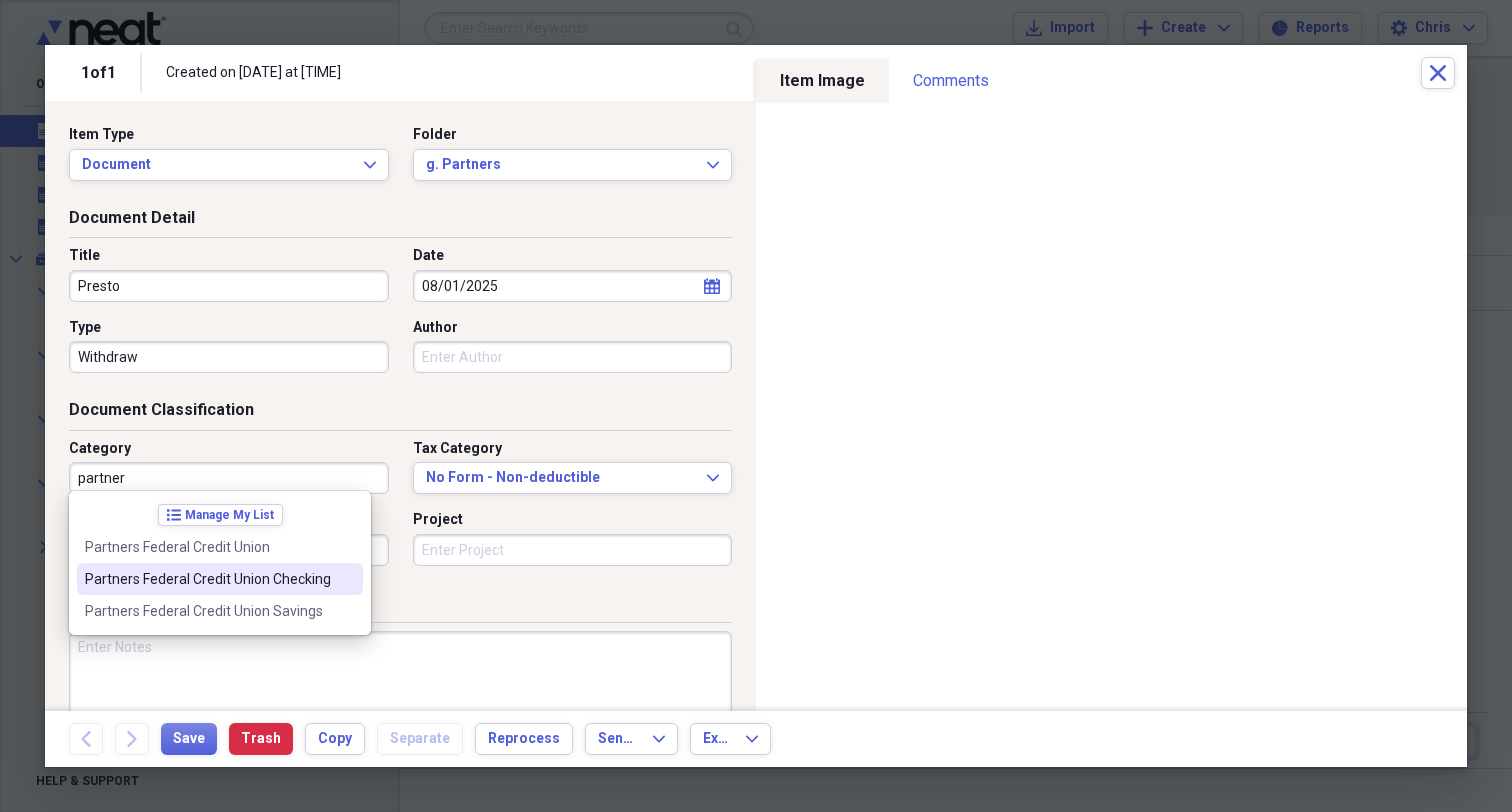 type on "Partners Federal Credit Union Checking" 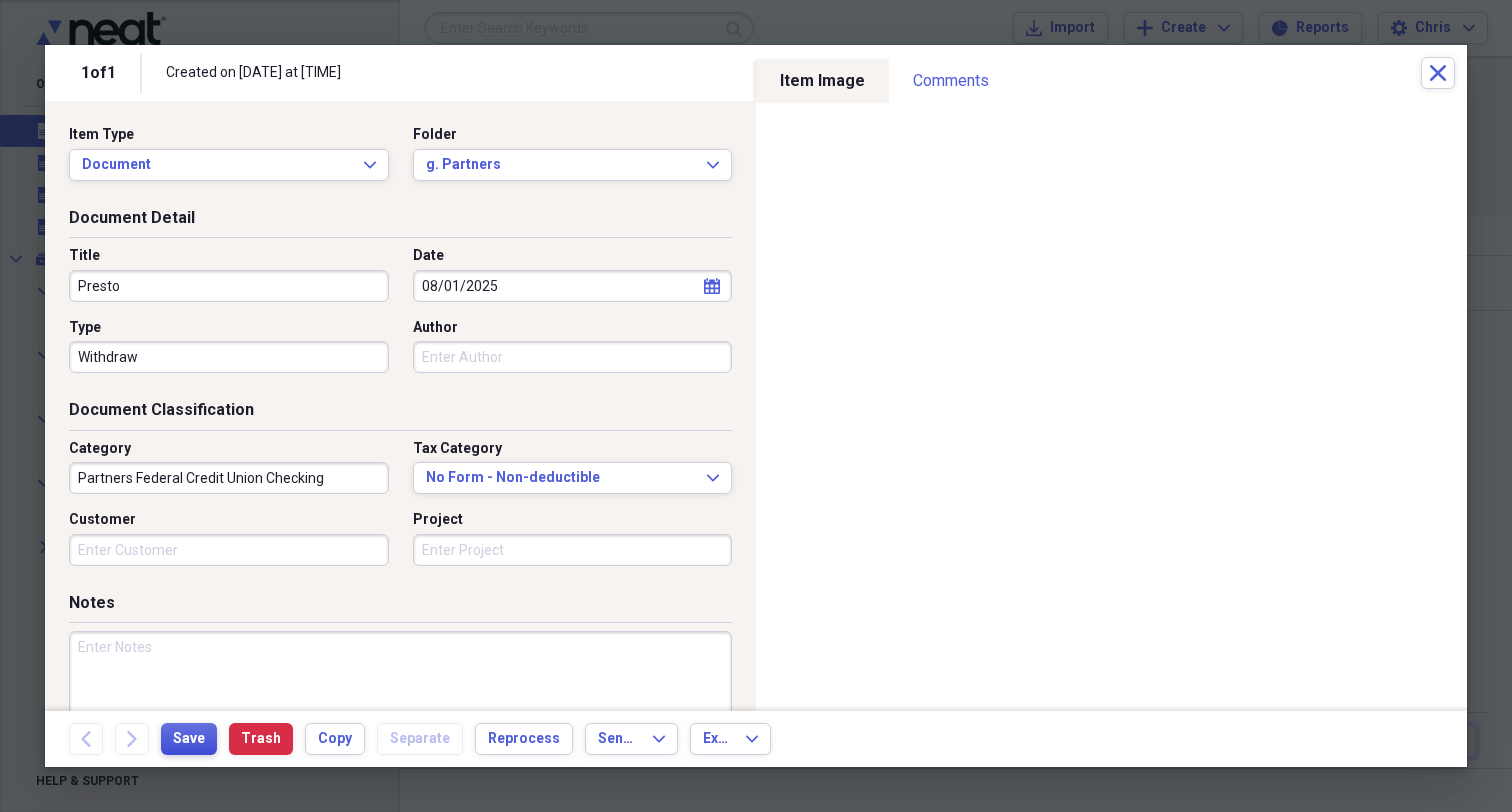 click on "Save" at bounding box center (189, 739) 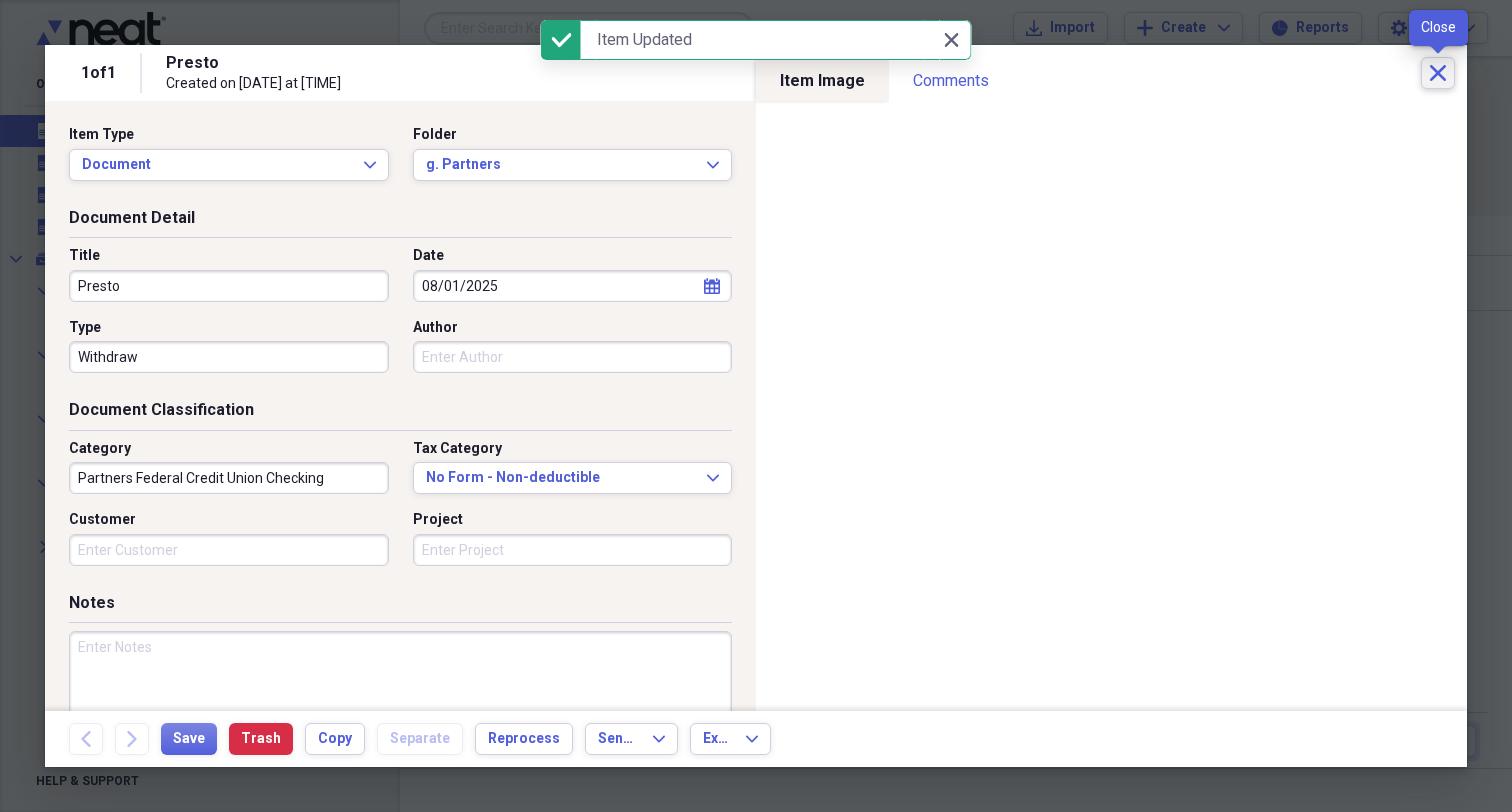 click on "Close" 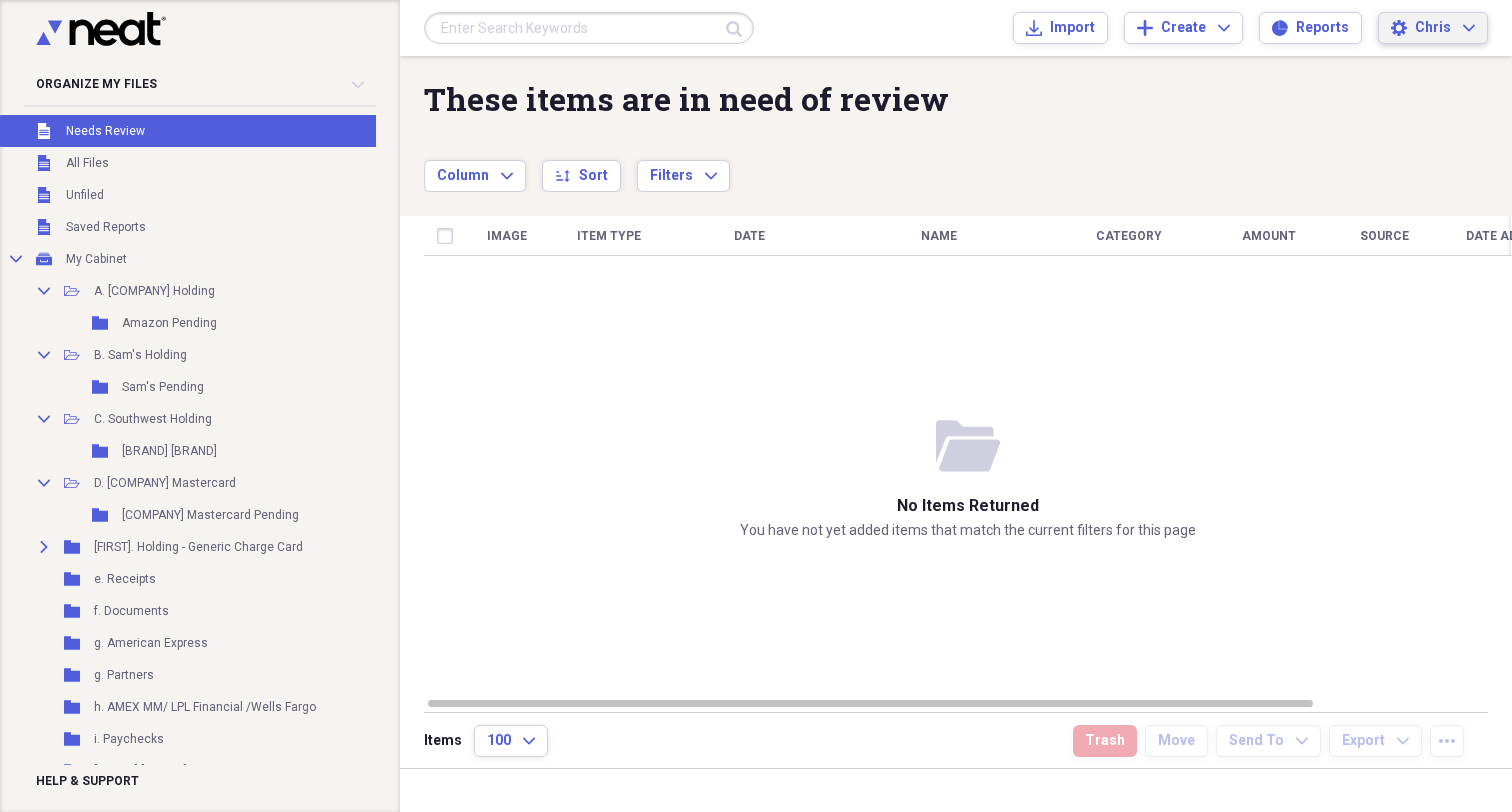 click on "Expand" 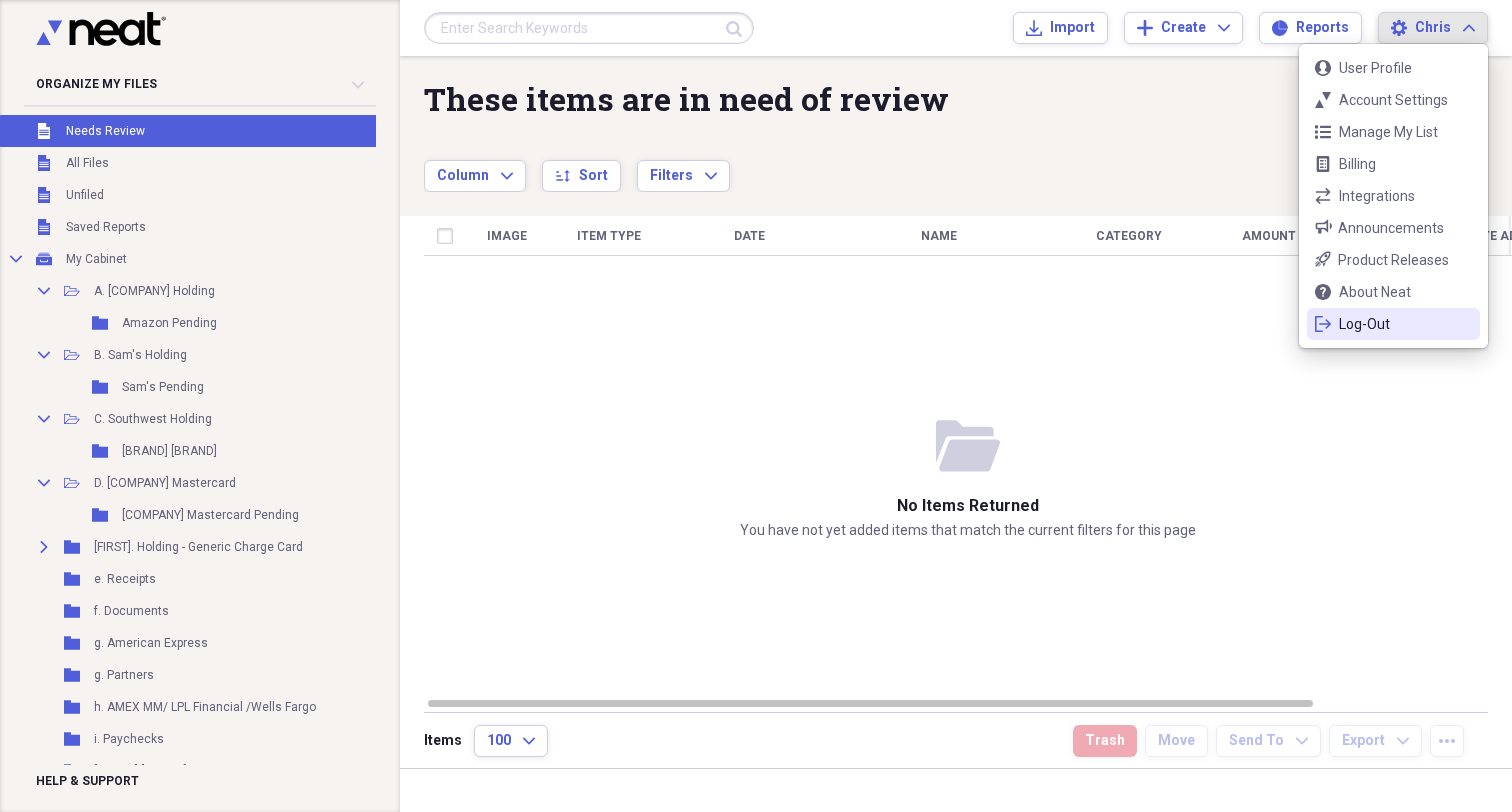 click on "logout Log-Out" at bounding box center (1393, 324) 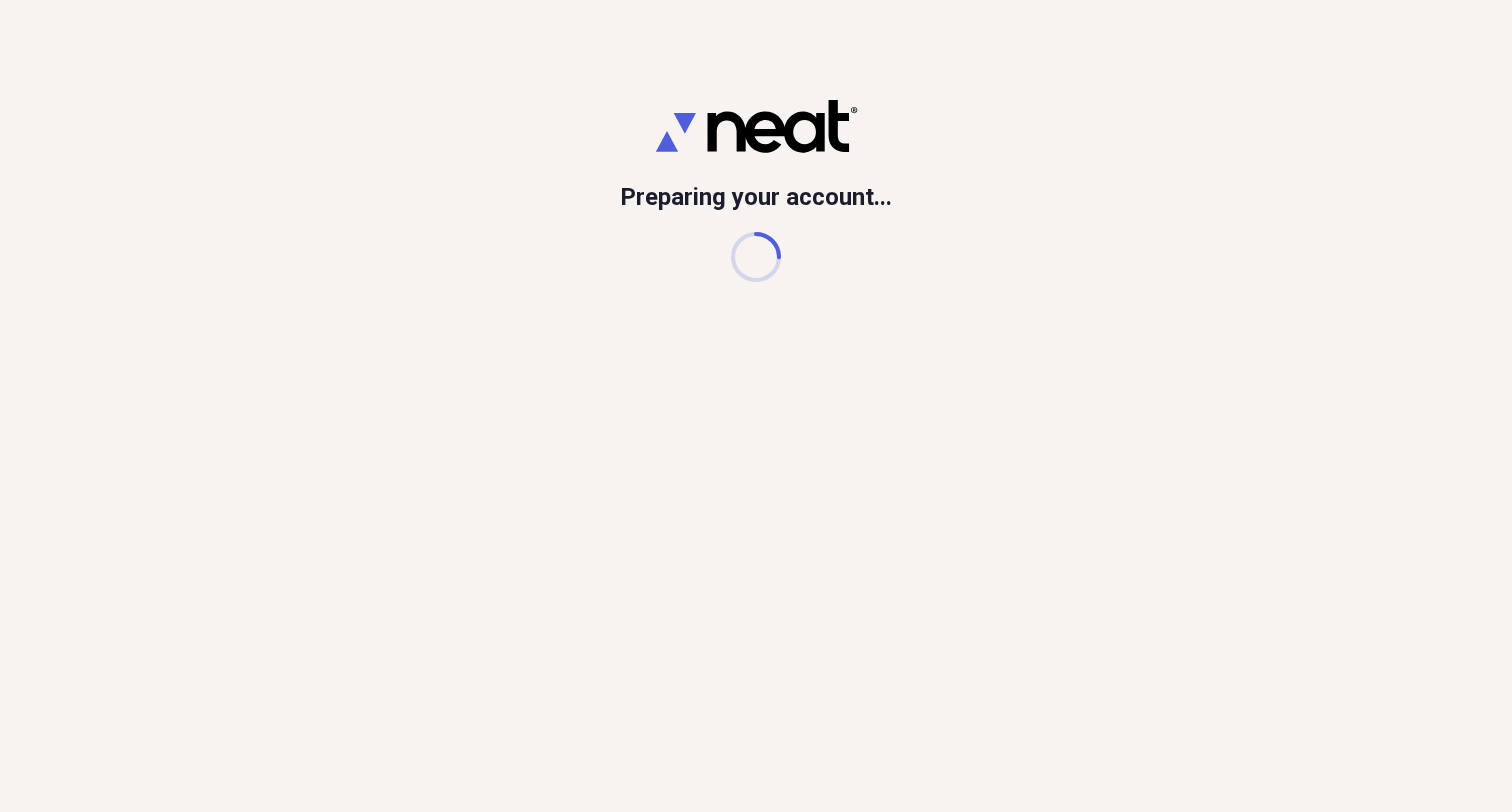 scroll, scrollTop: 0, scrollLeft: 0, axis: both 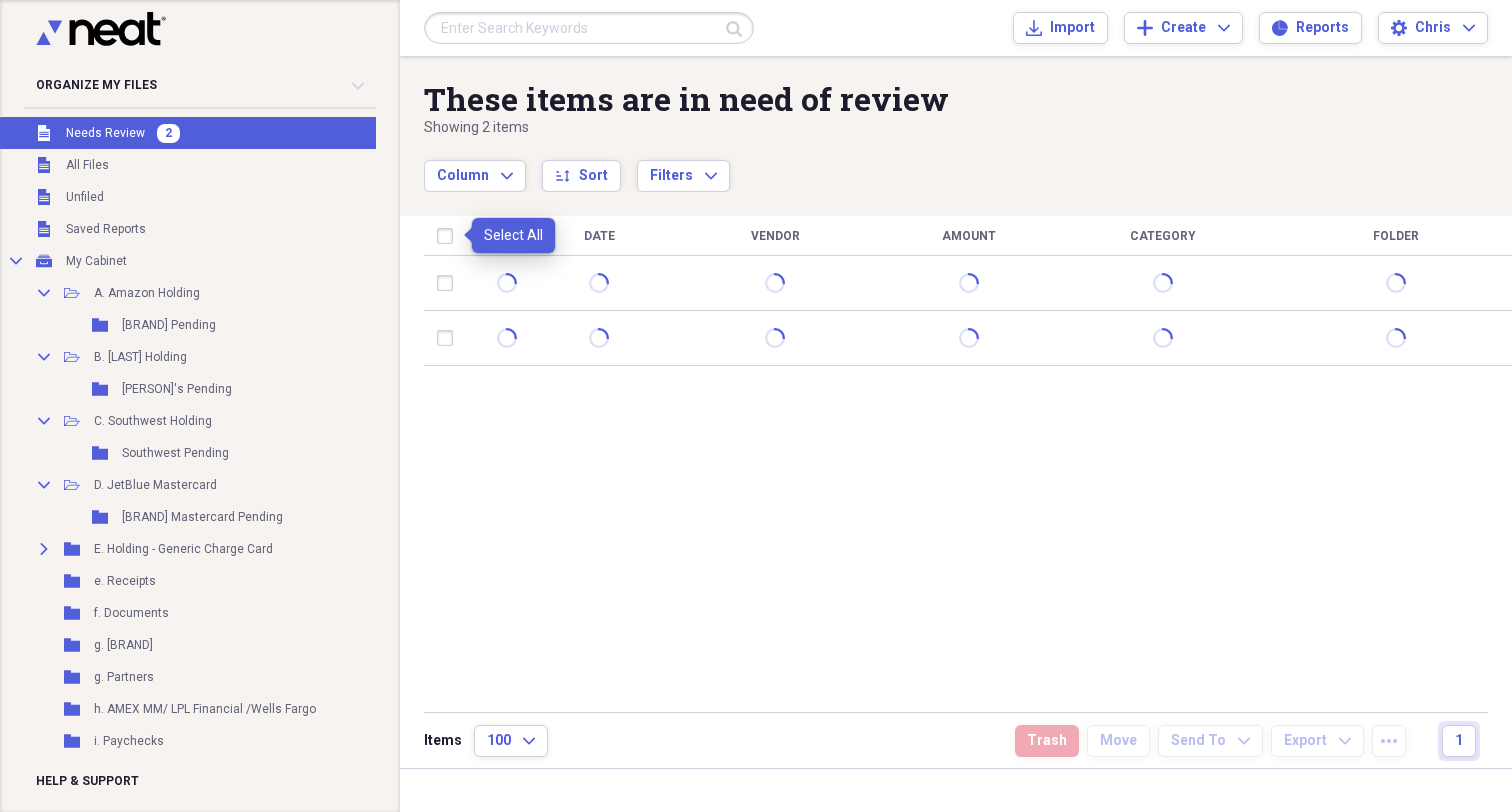 click at bounding box center [449, 236] 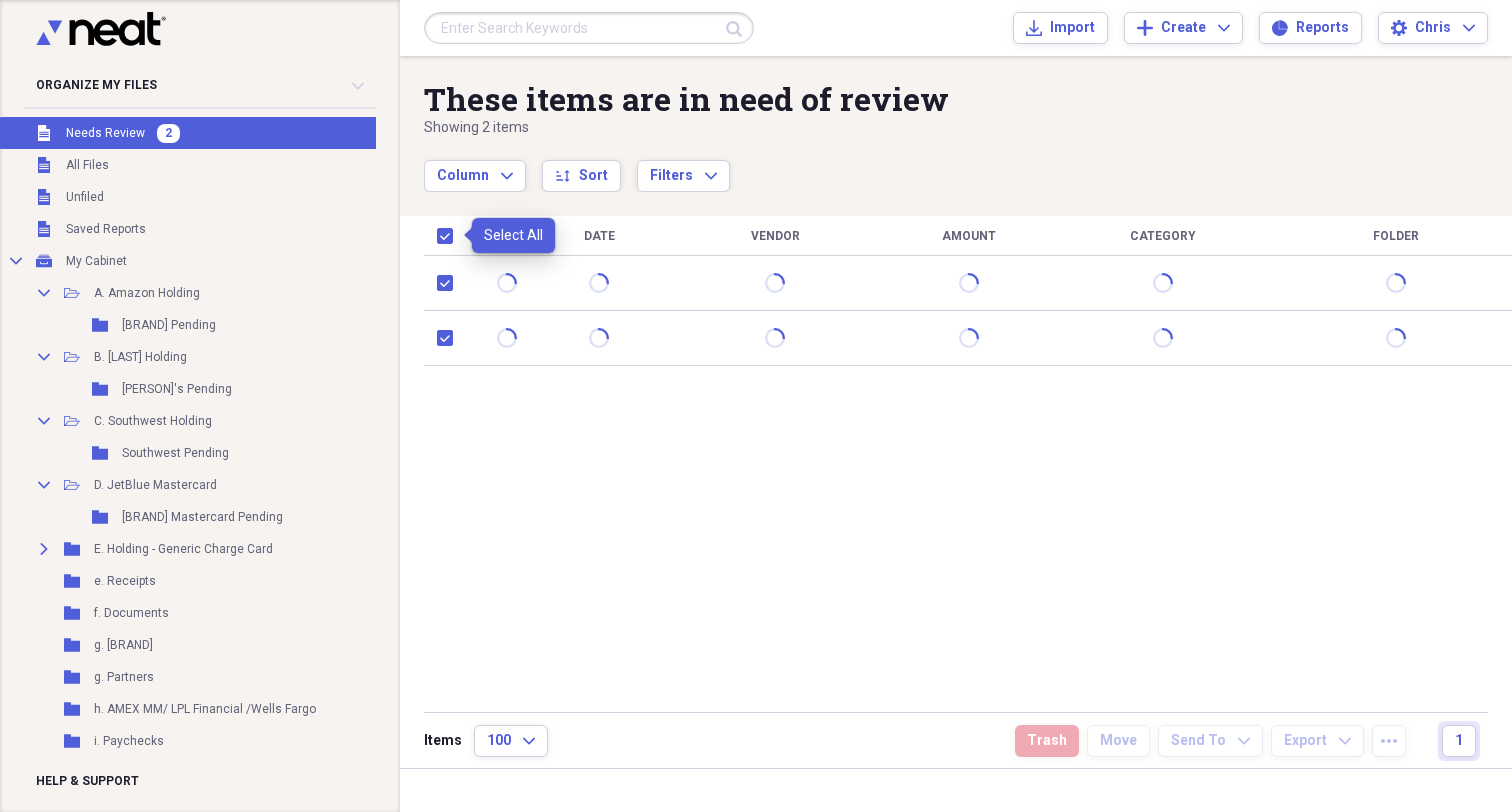 checkbox on "true" 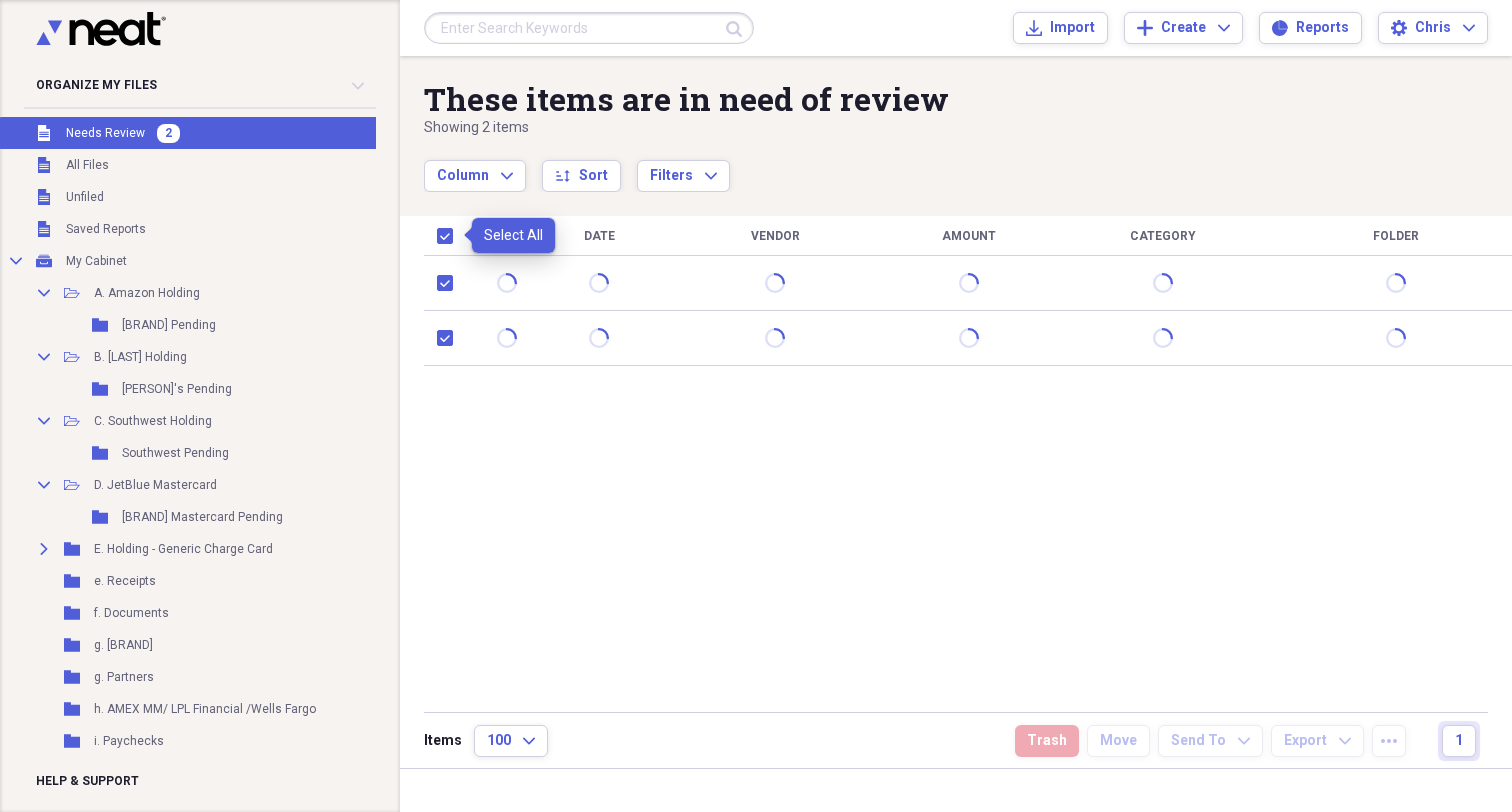 checkbox on "true" 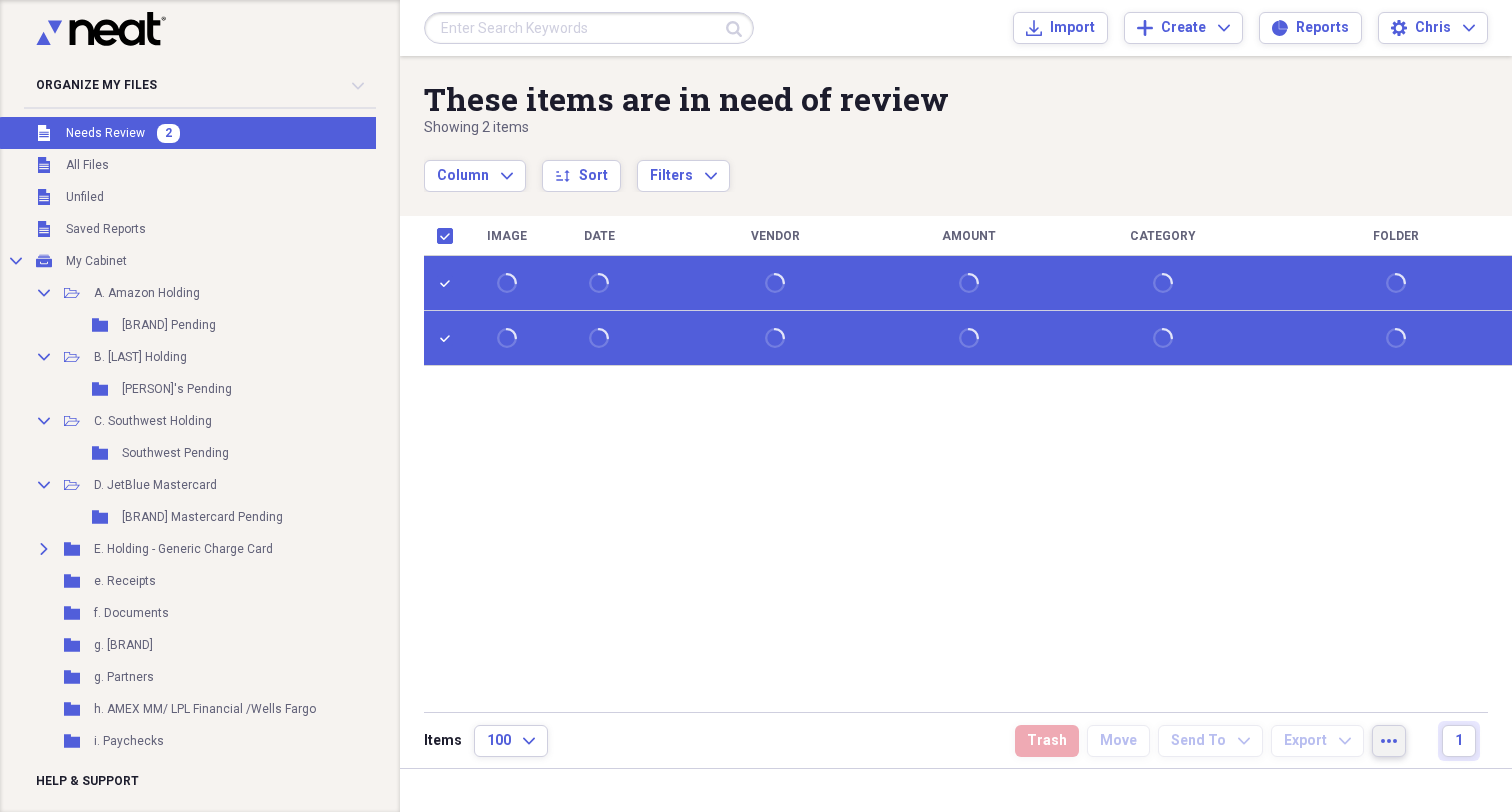 click on "more" 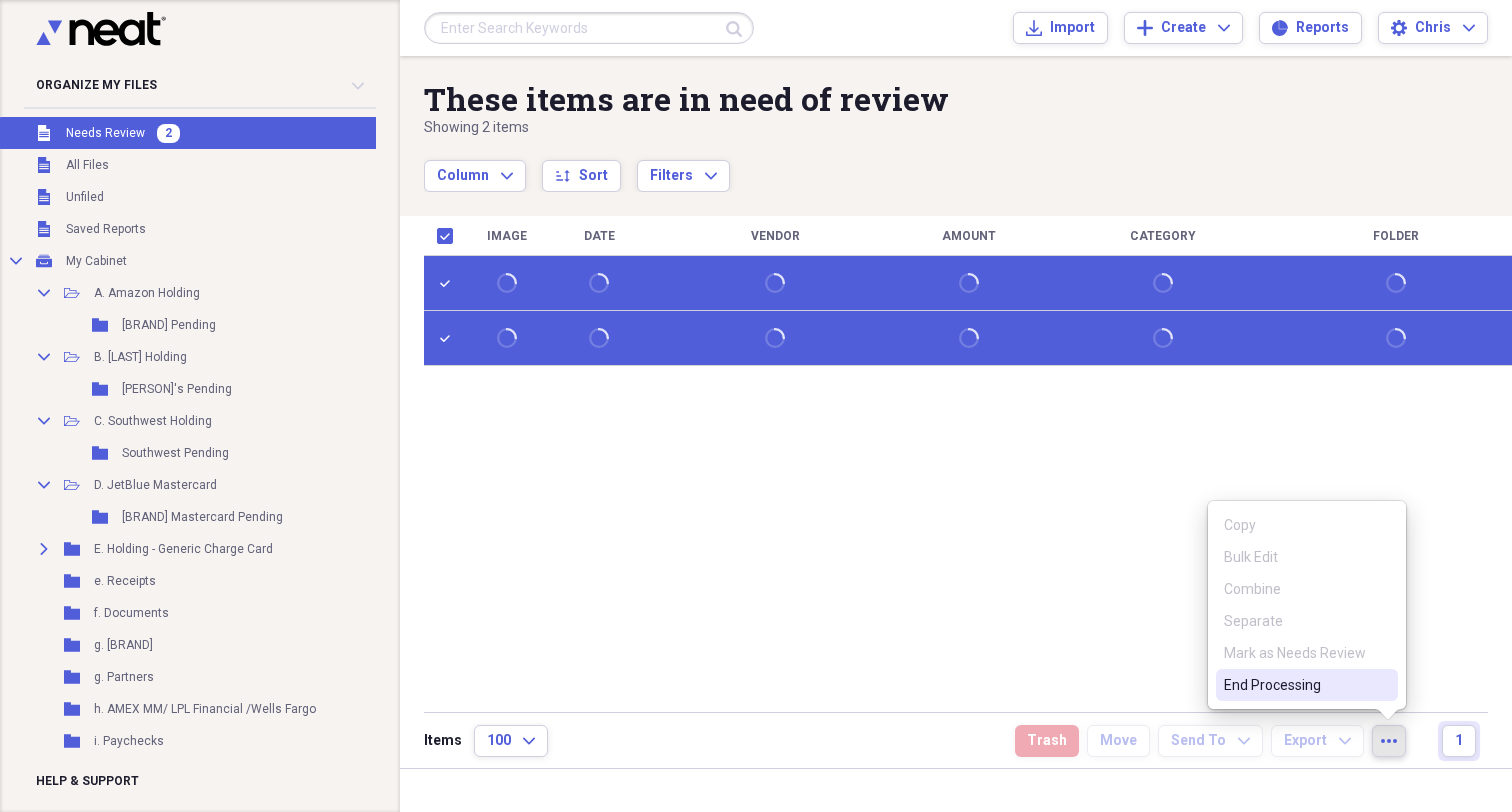click on "End Processing" at bounding box center (1295, 685) 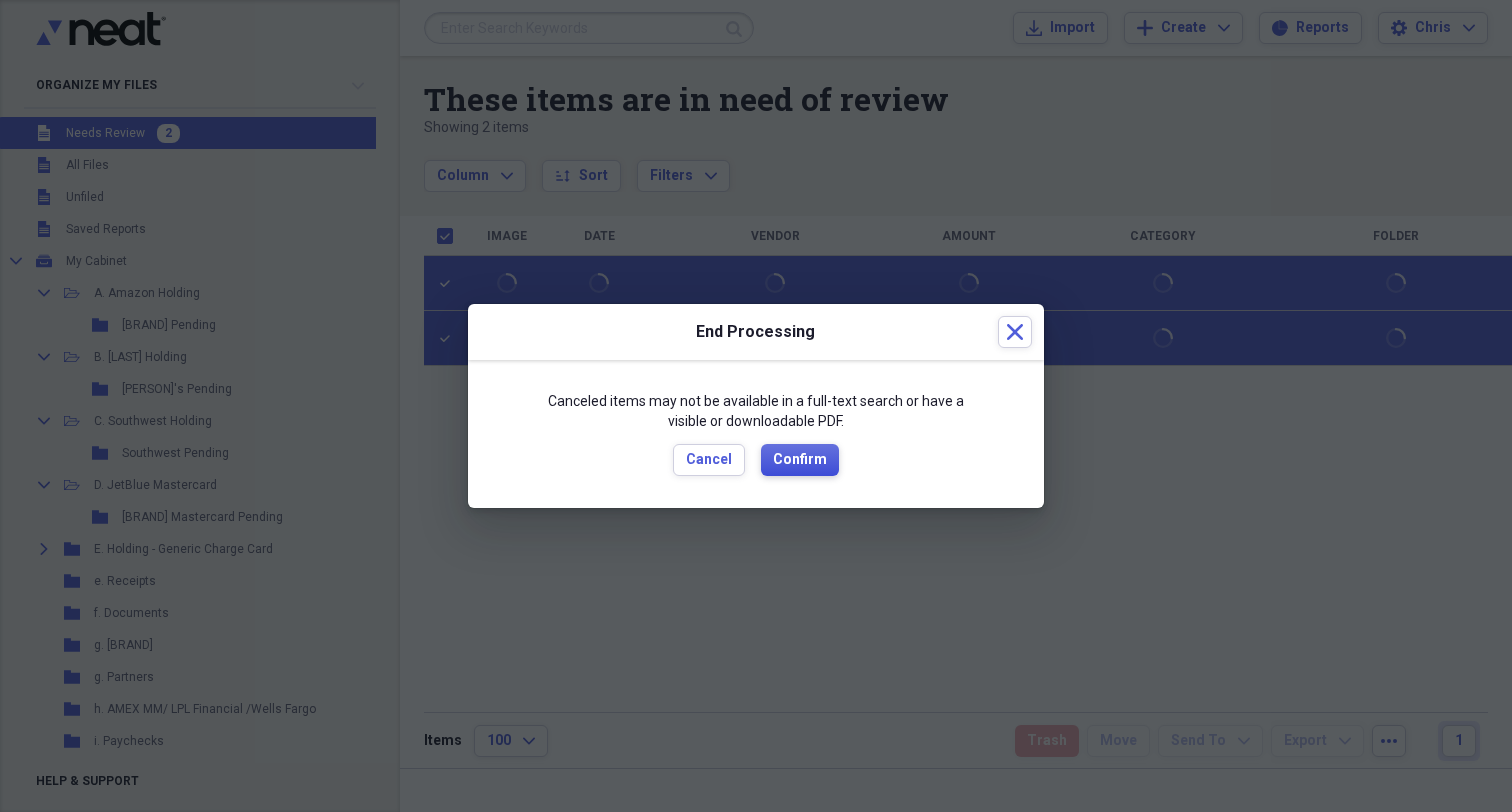click on "Confirm" at bounding box center (800, 460) 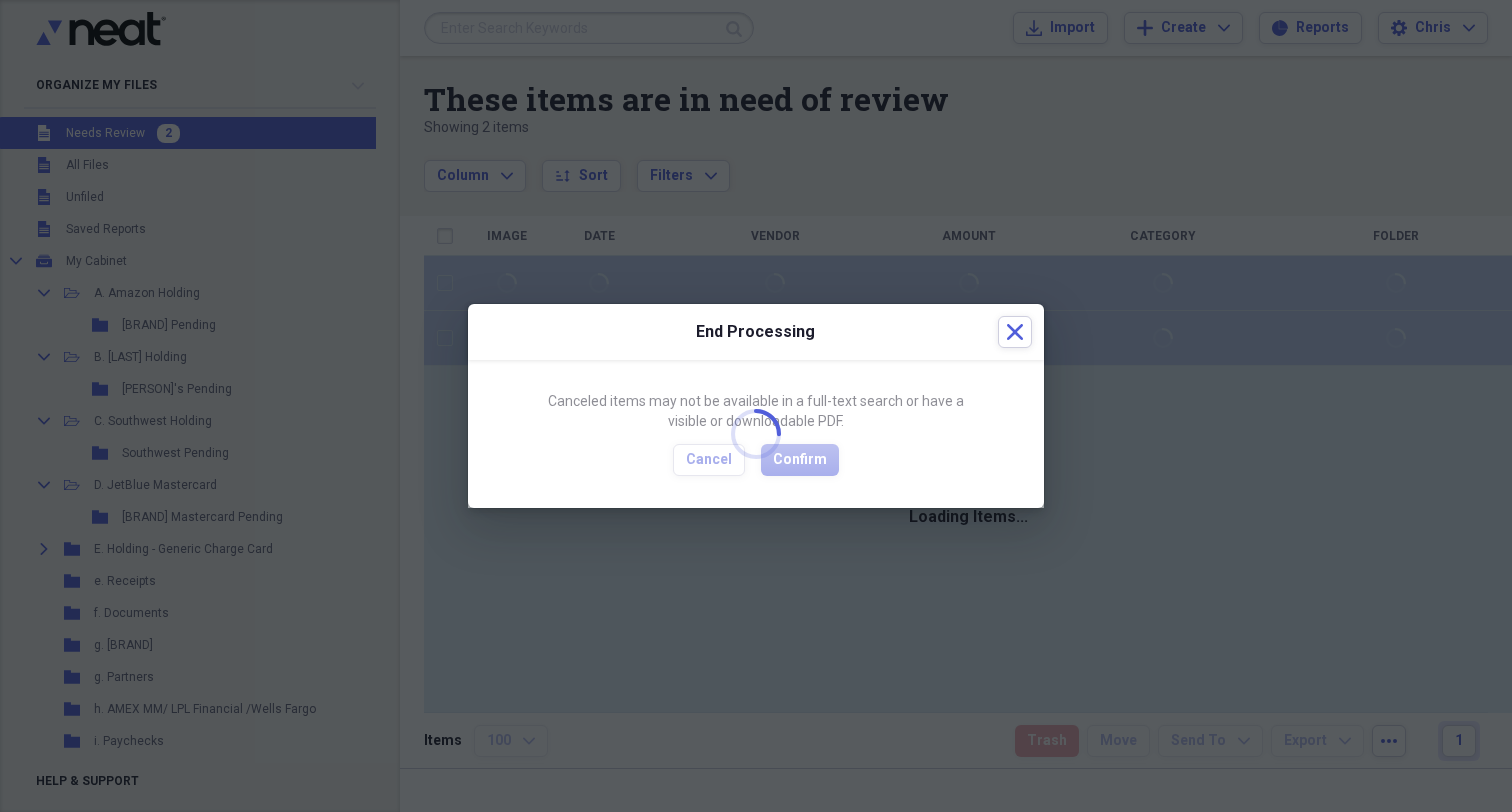 checkbox on "false" 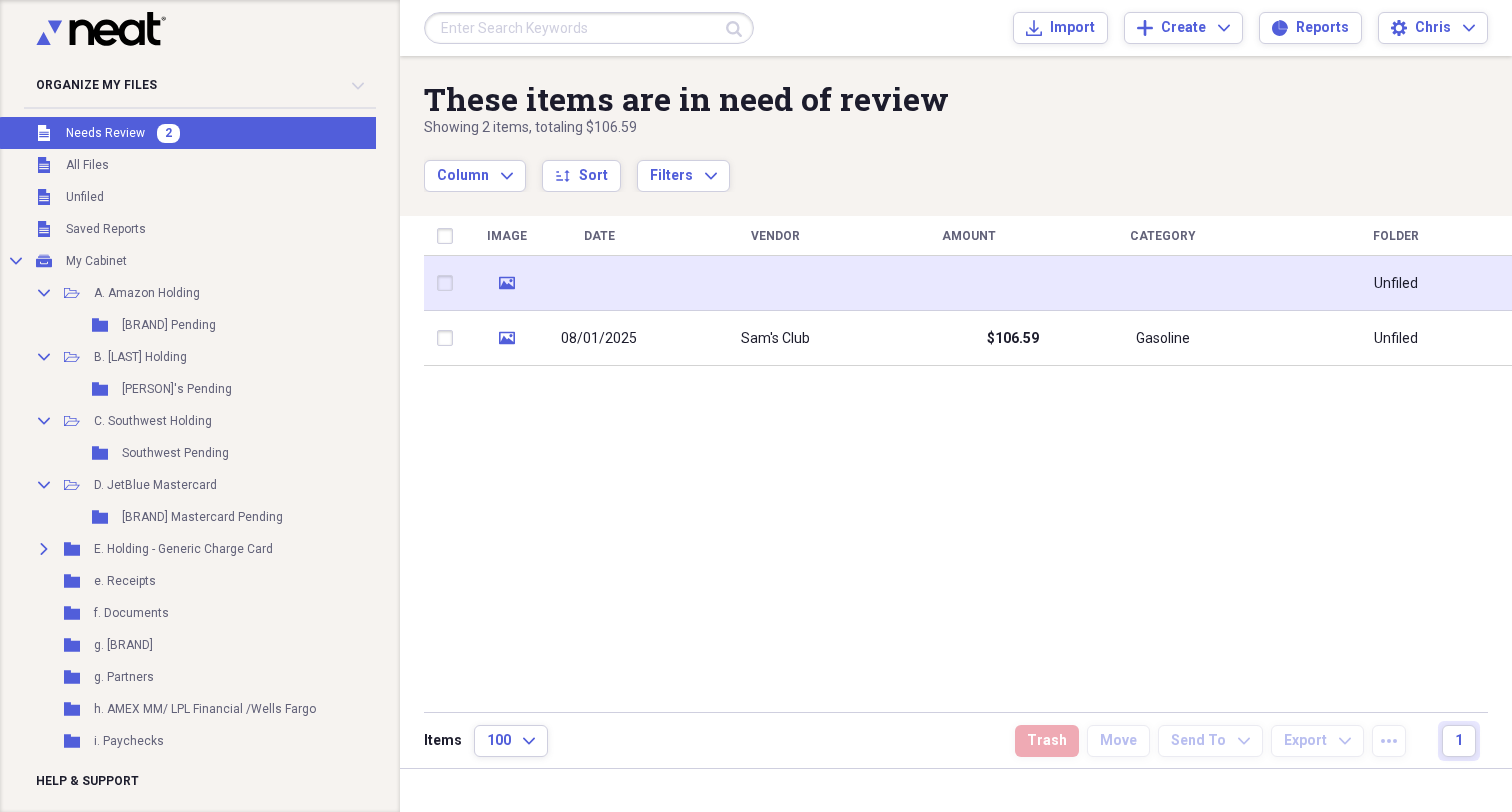 click at bounding box center (599, 283) 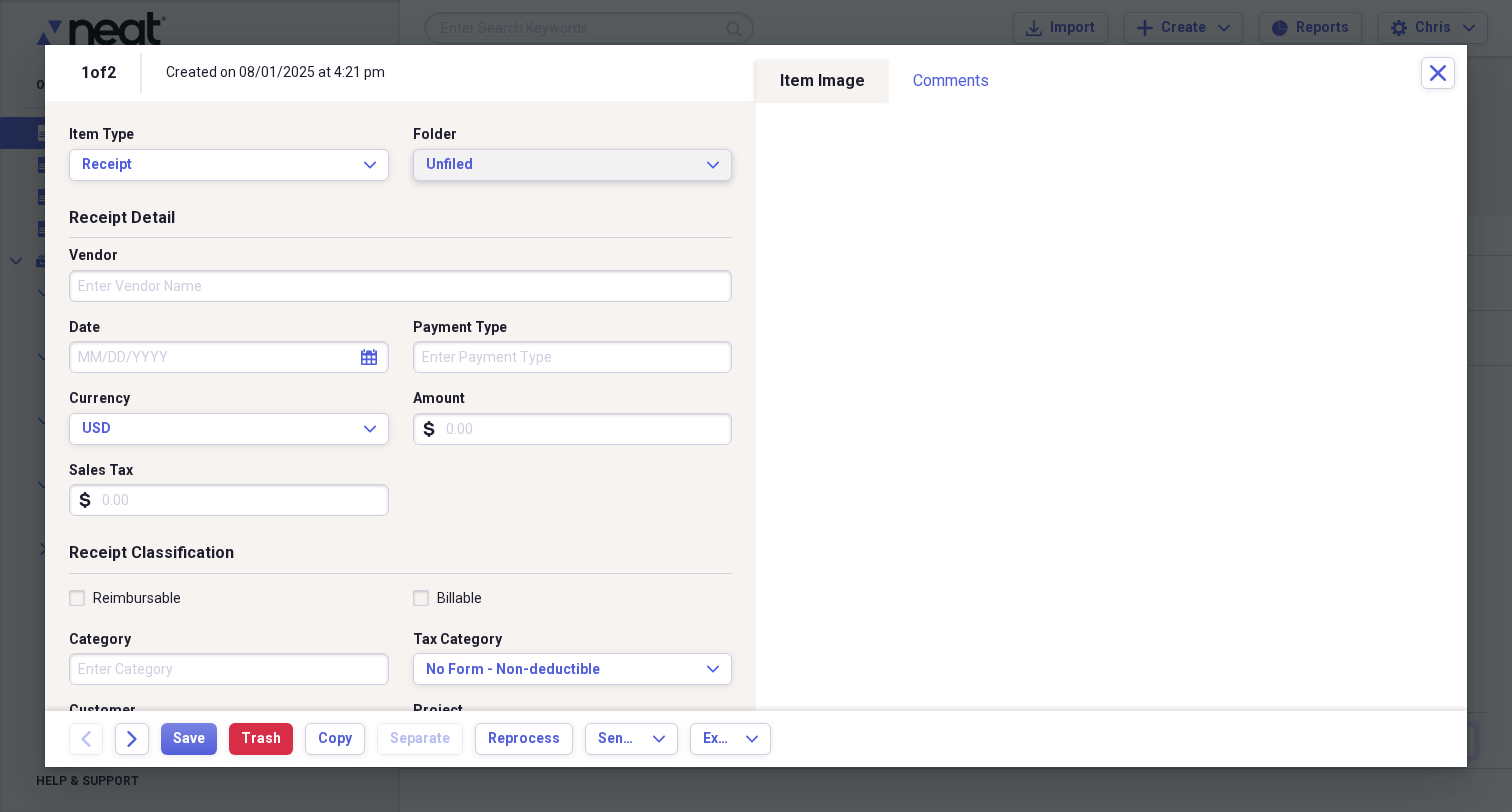 click on "Unfiled Expand" at bounding box center [573, 165] 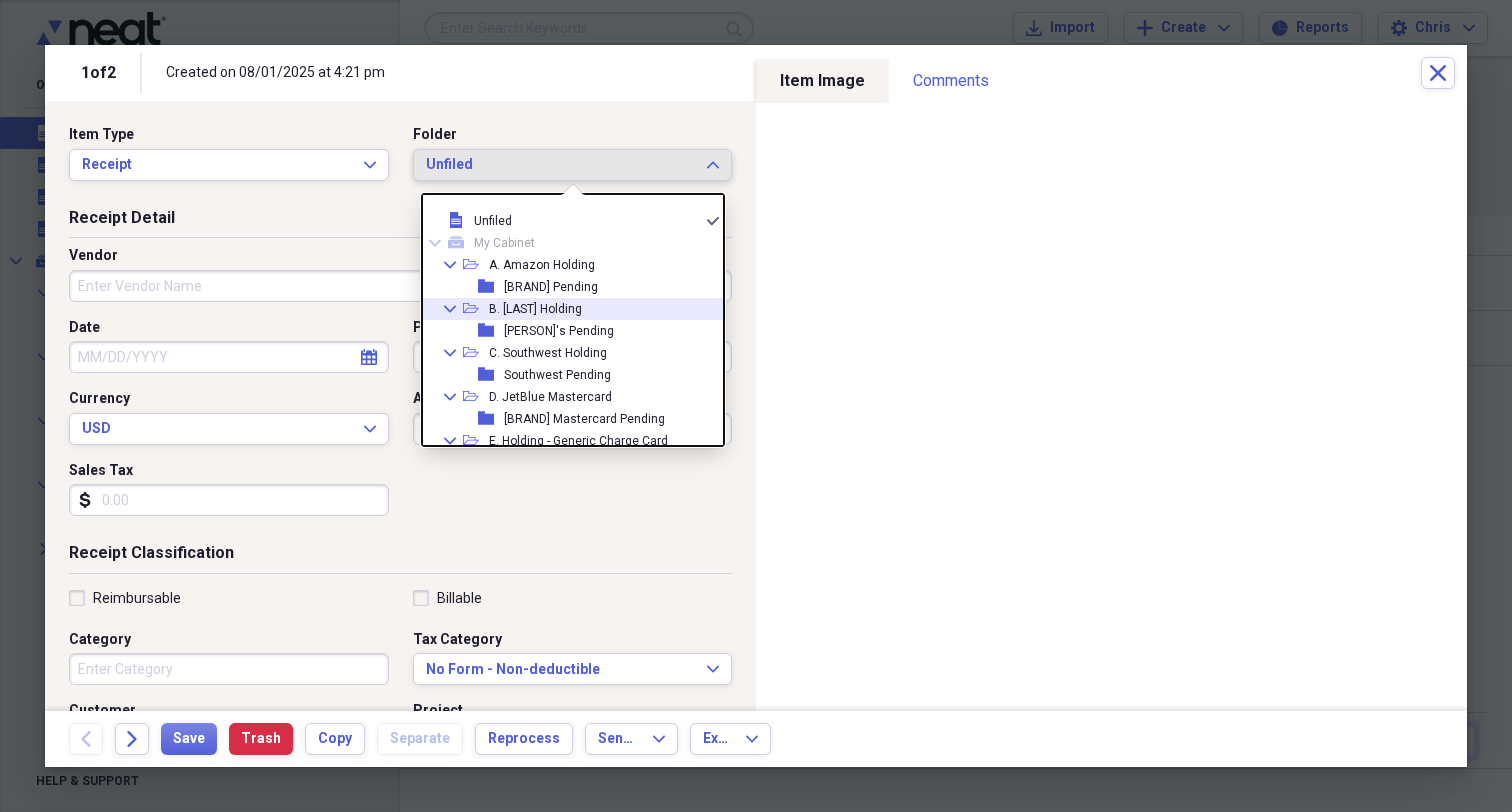 click on "B. [LAST] Holding" at bounding box center [535, 309] 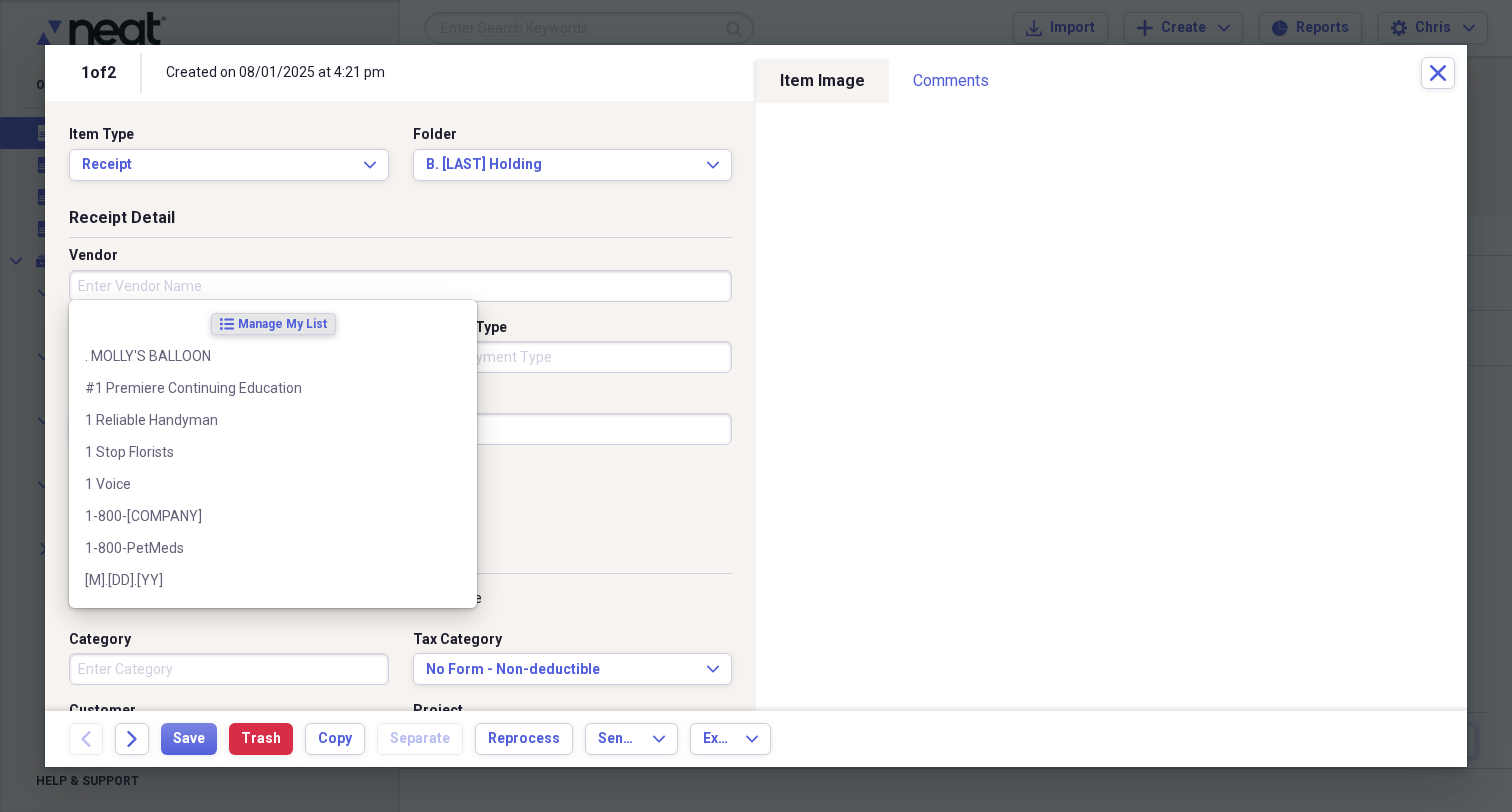 click on "Vendor" at bounding box center (400, 286) 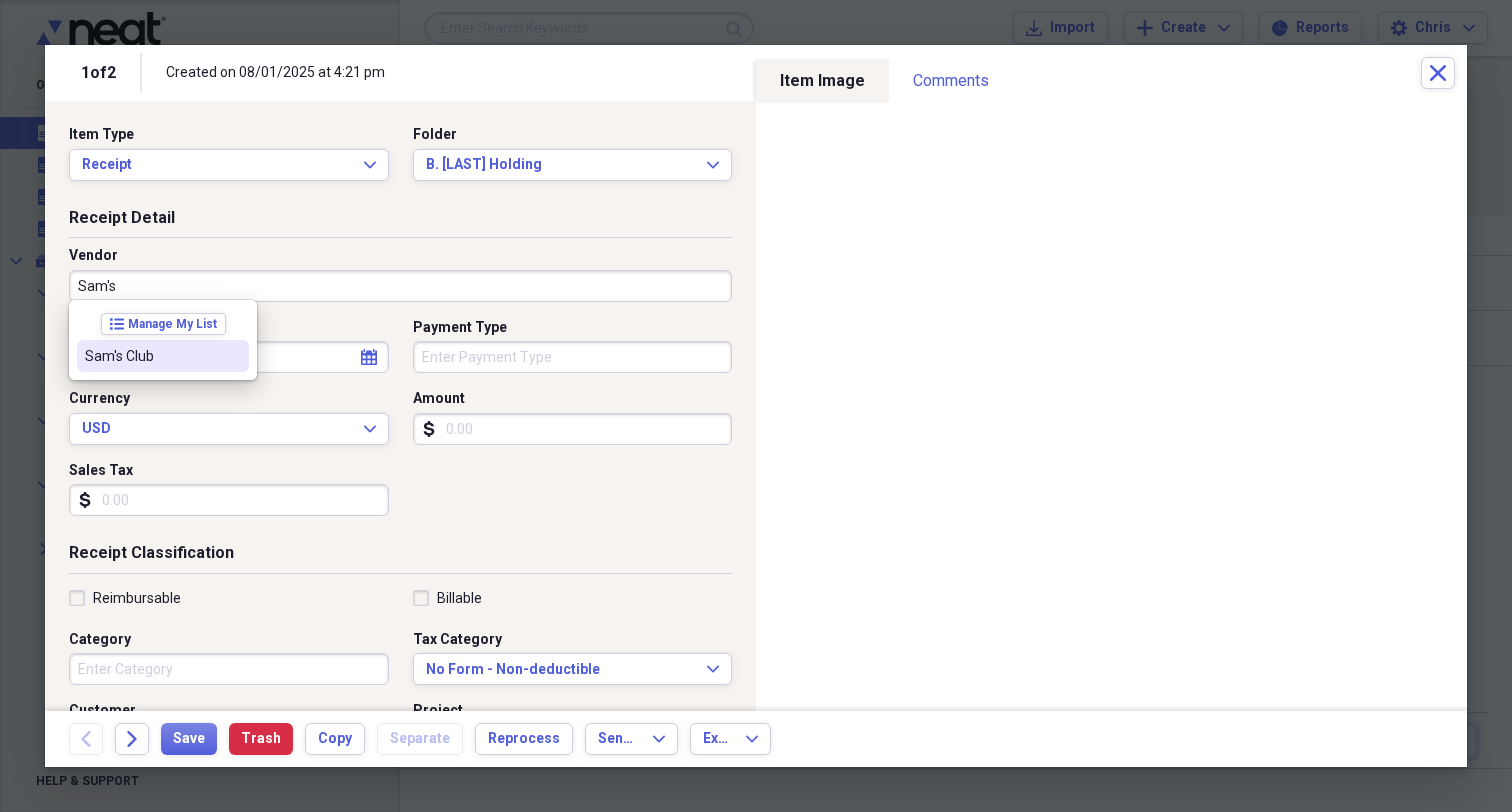 click on "Sam's Club" at bounding box center [151, 356] 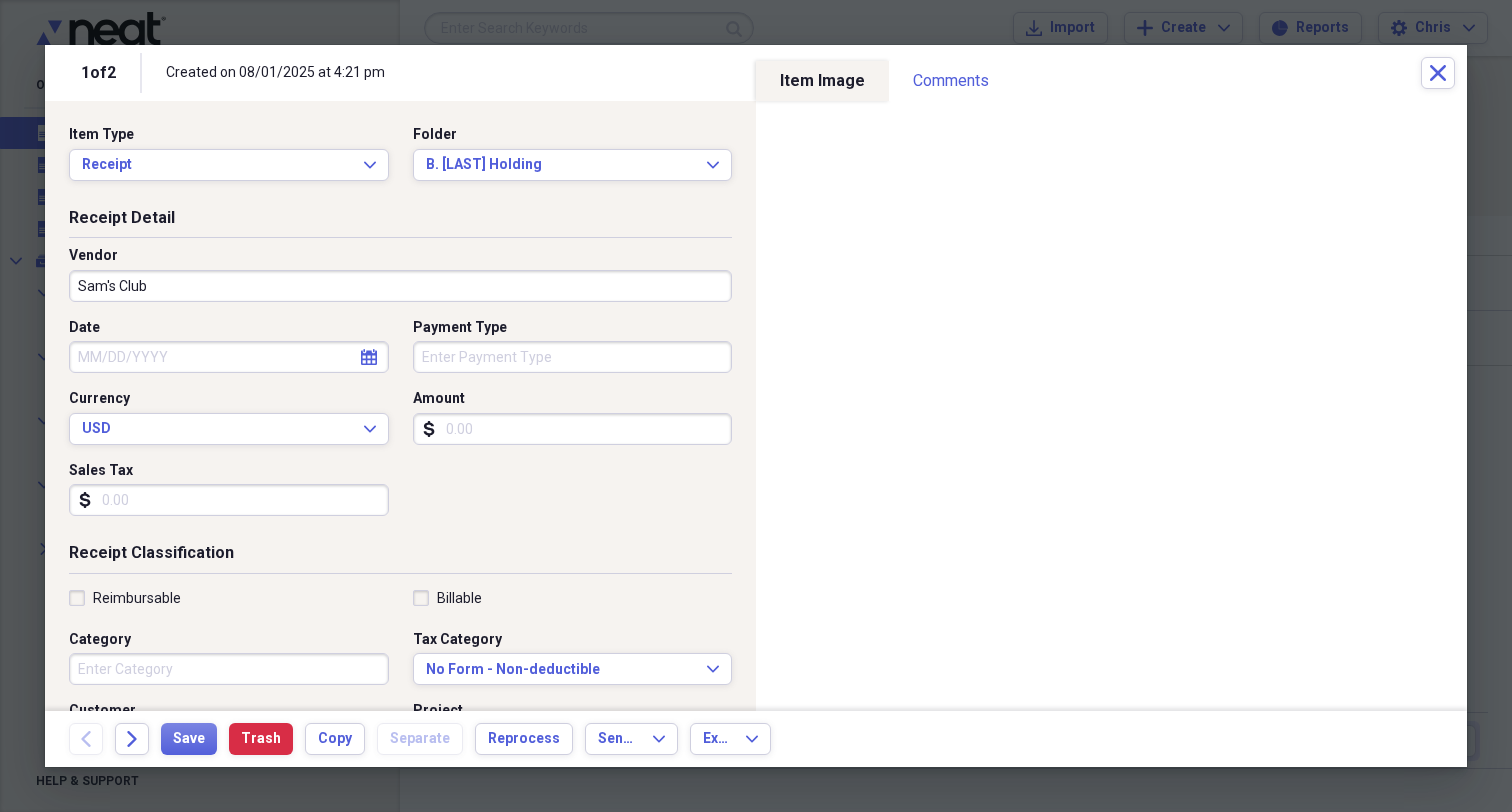 type on "Gasoline" 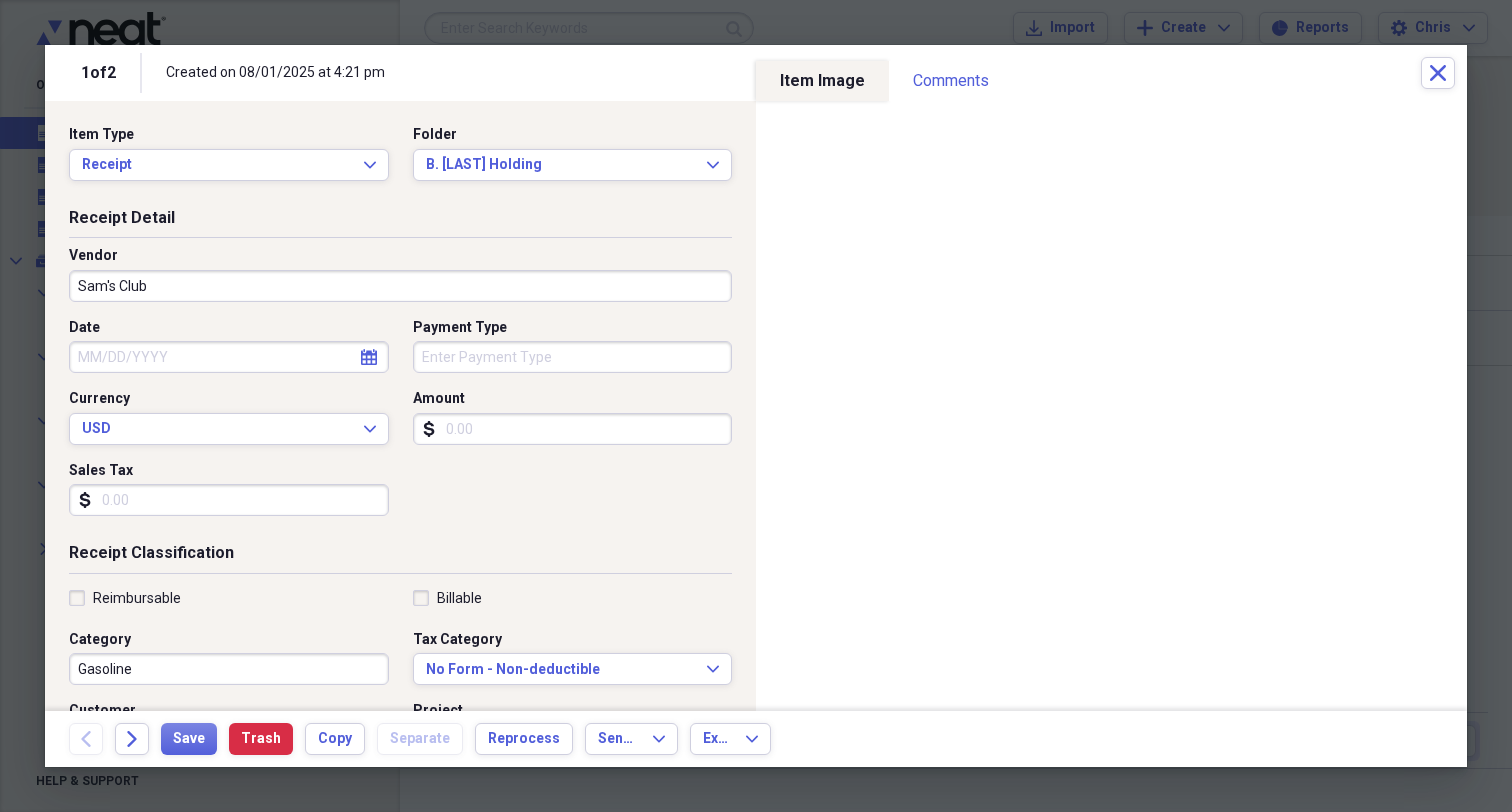 click on "calendar" 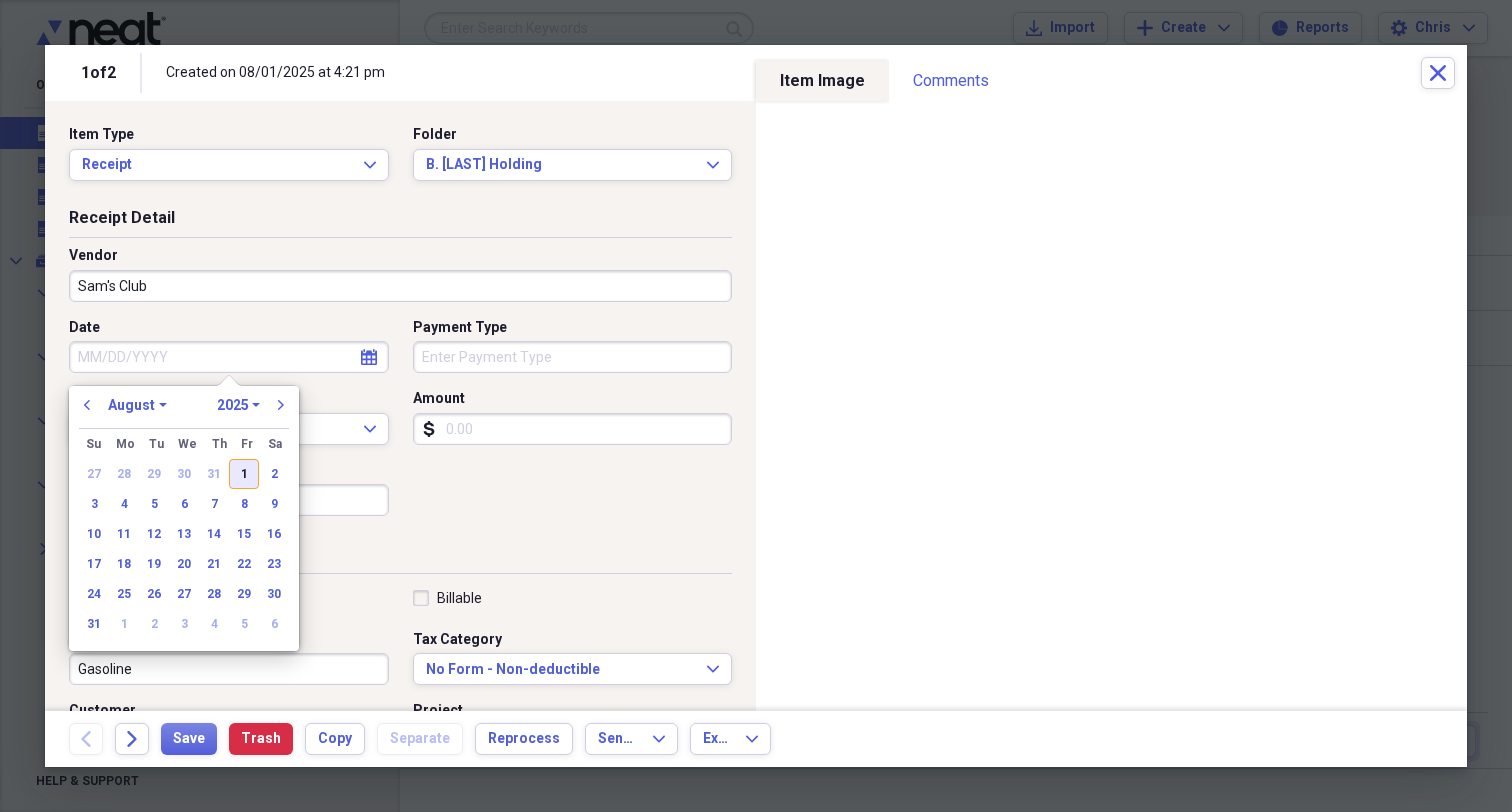 click on "1" at bounding box center (244, 474) 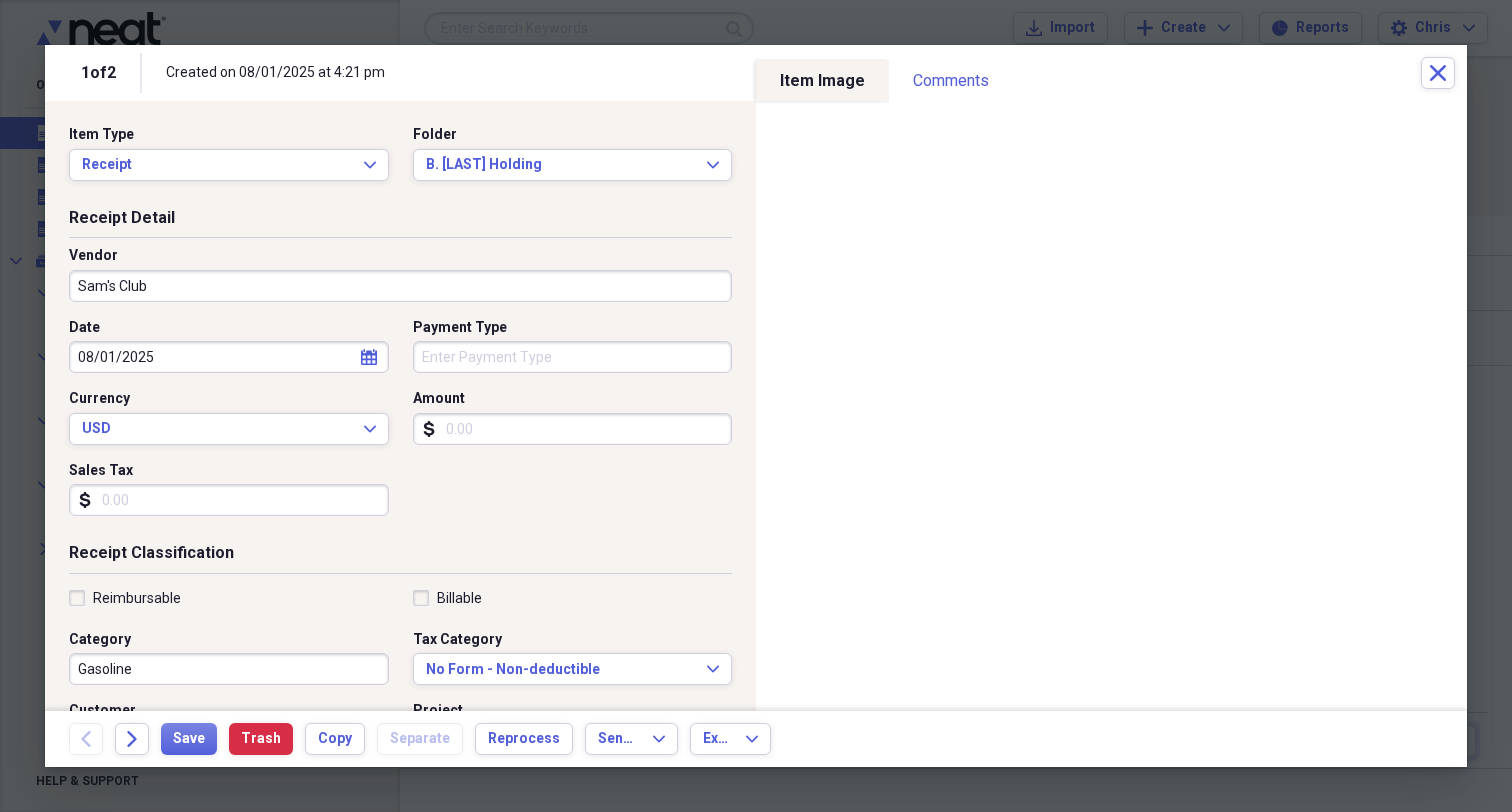 click on "Payment Type" at bounding box center [573, 357] 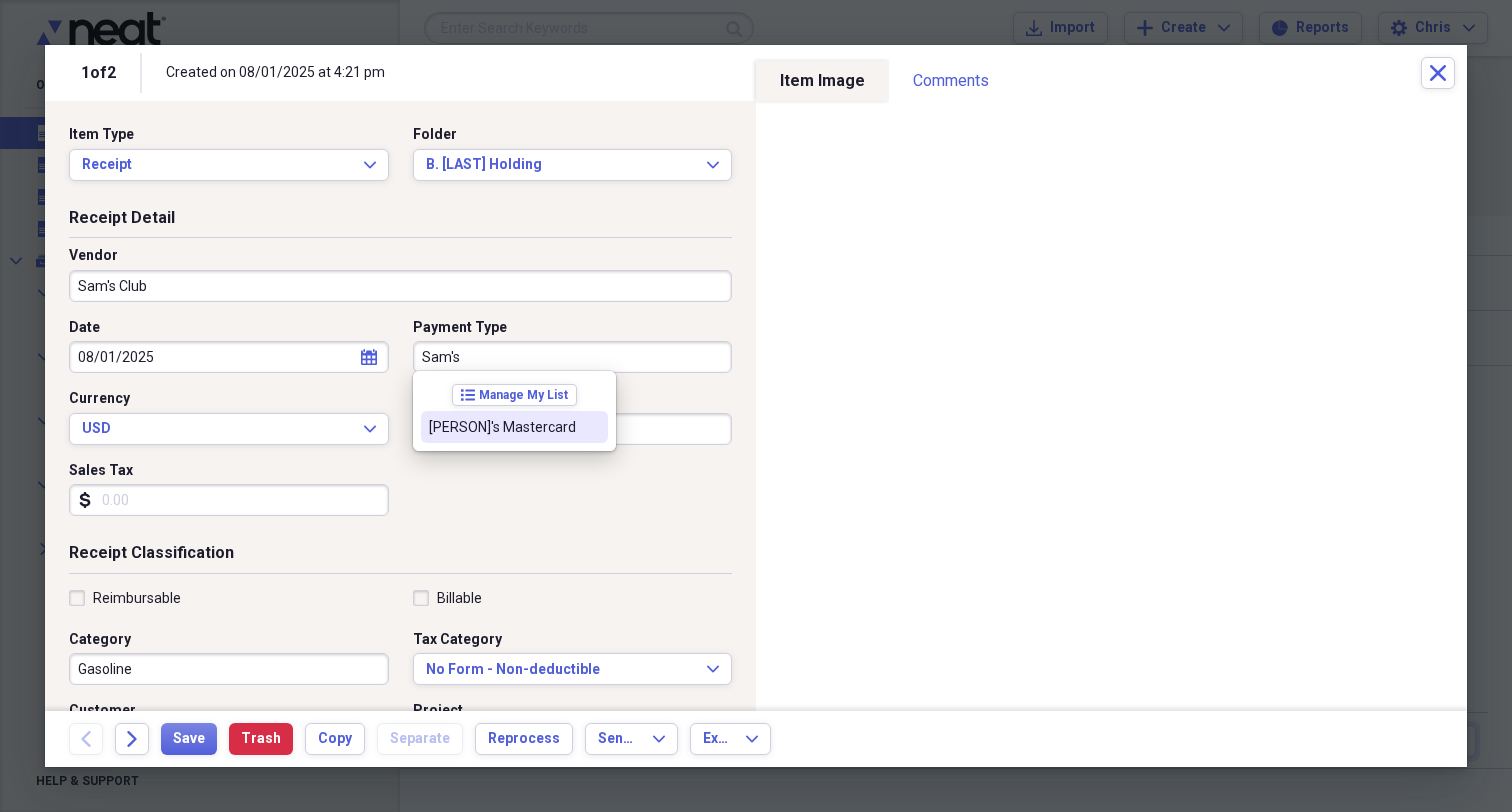 click on "[PERSON]'s Mastercard" at bounding box center [502, 427] 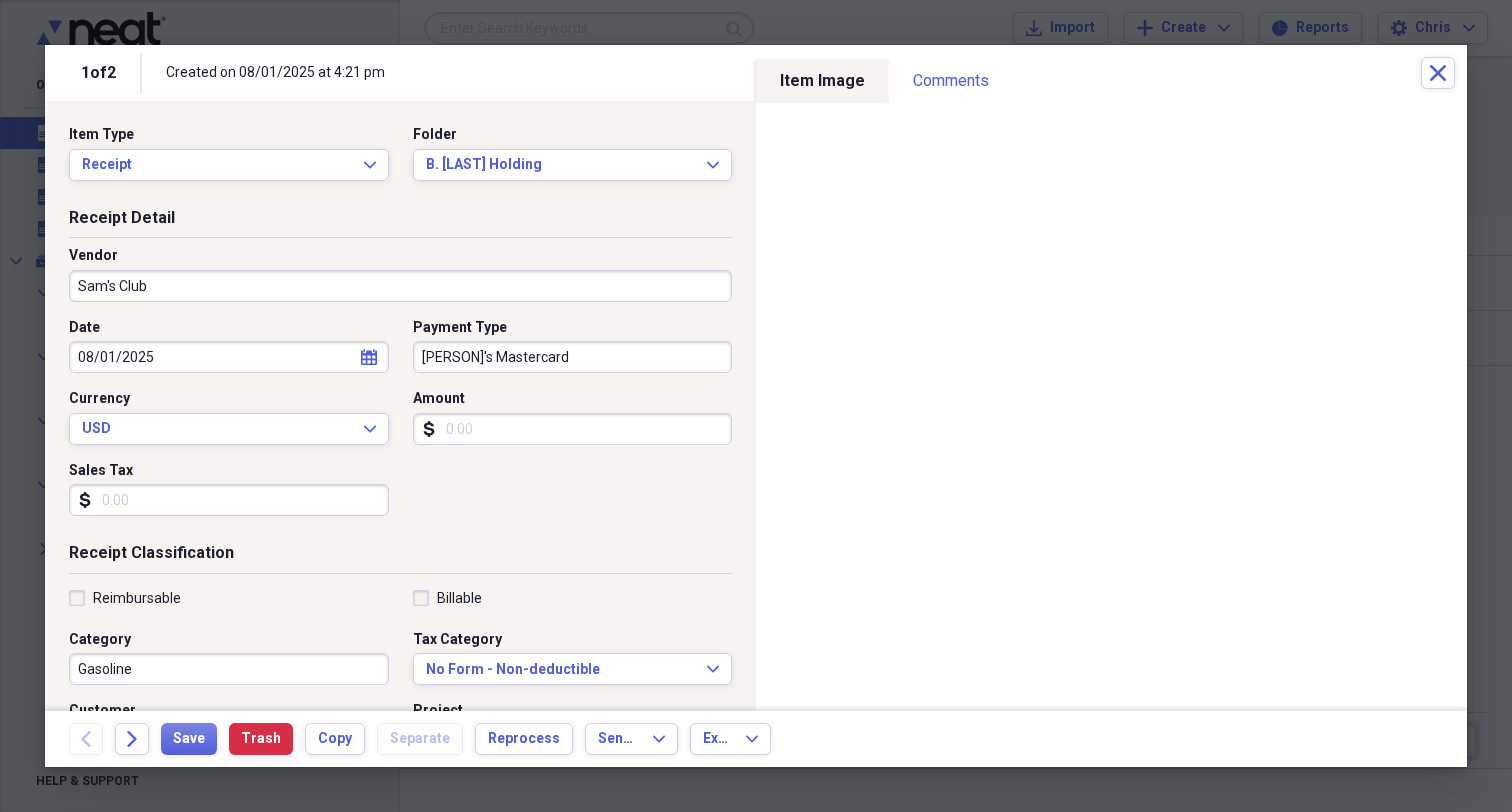 click on "Amount" at bounding box center (573, 429) 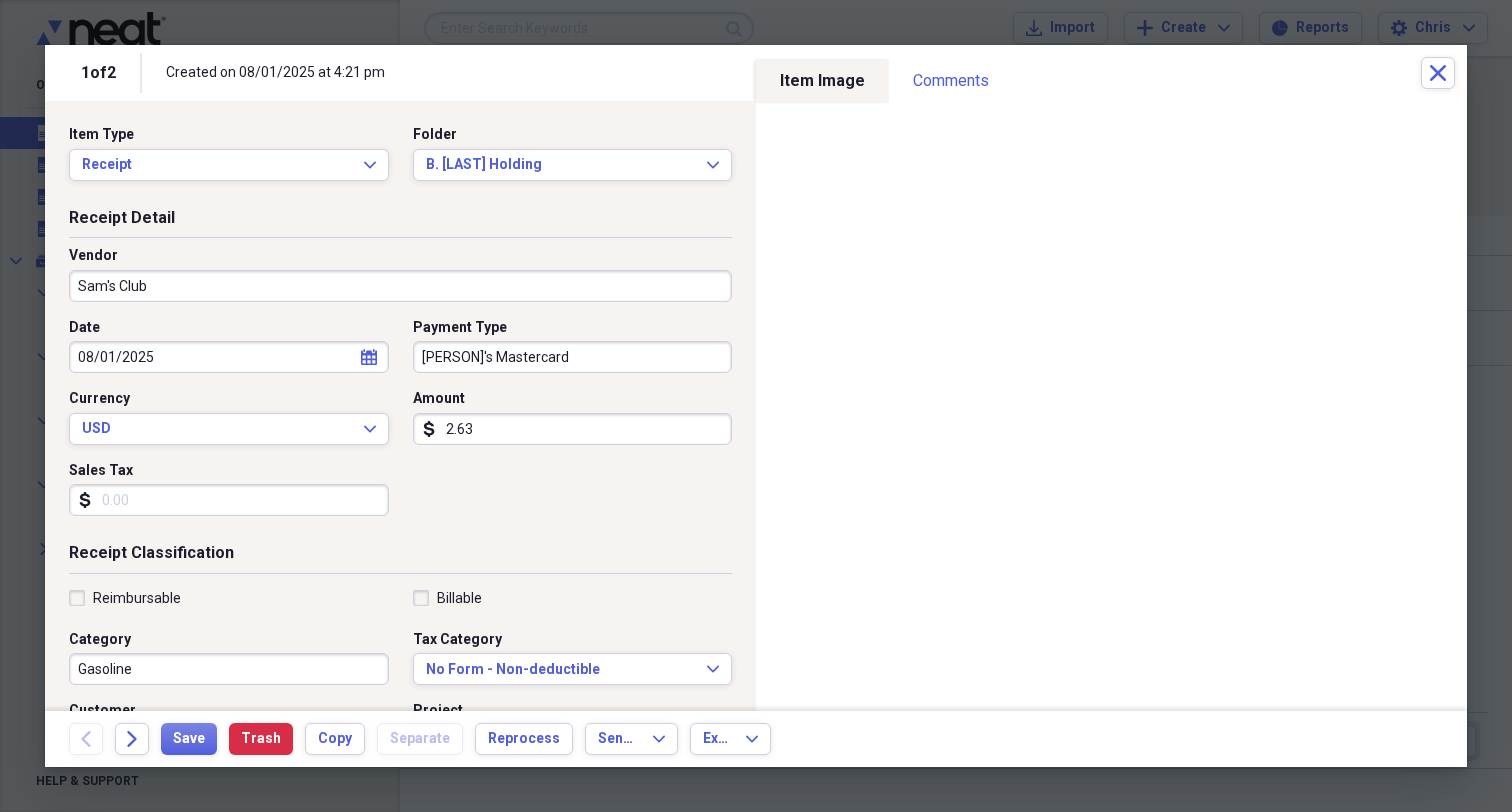 type on "26.30" 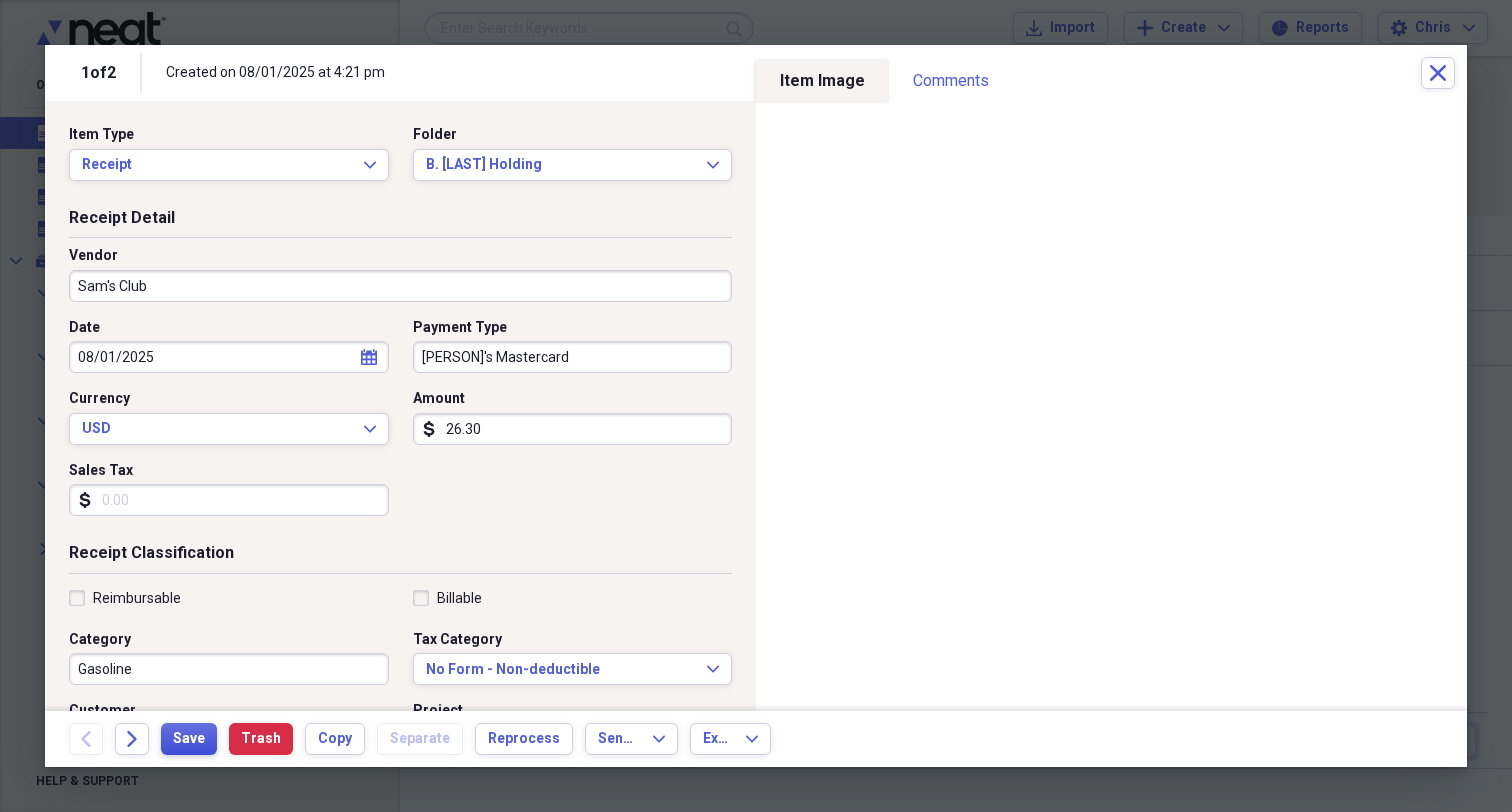 click on "Save" at bounding box center (189, 739) 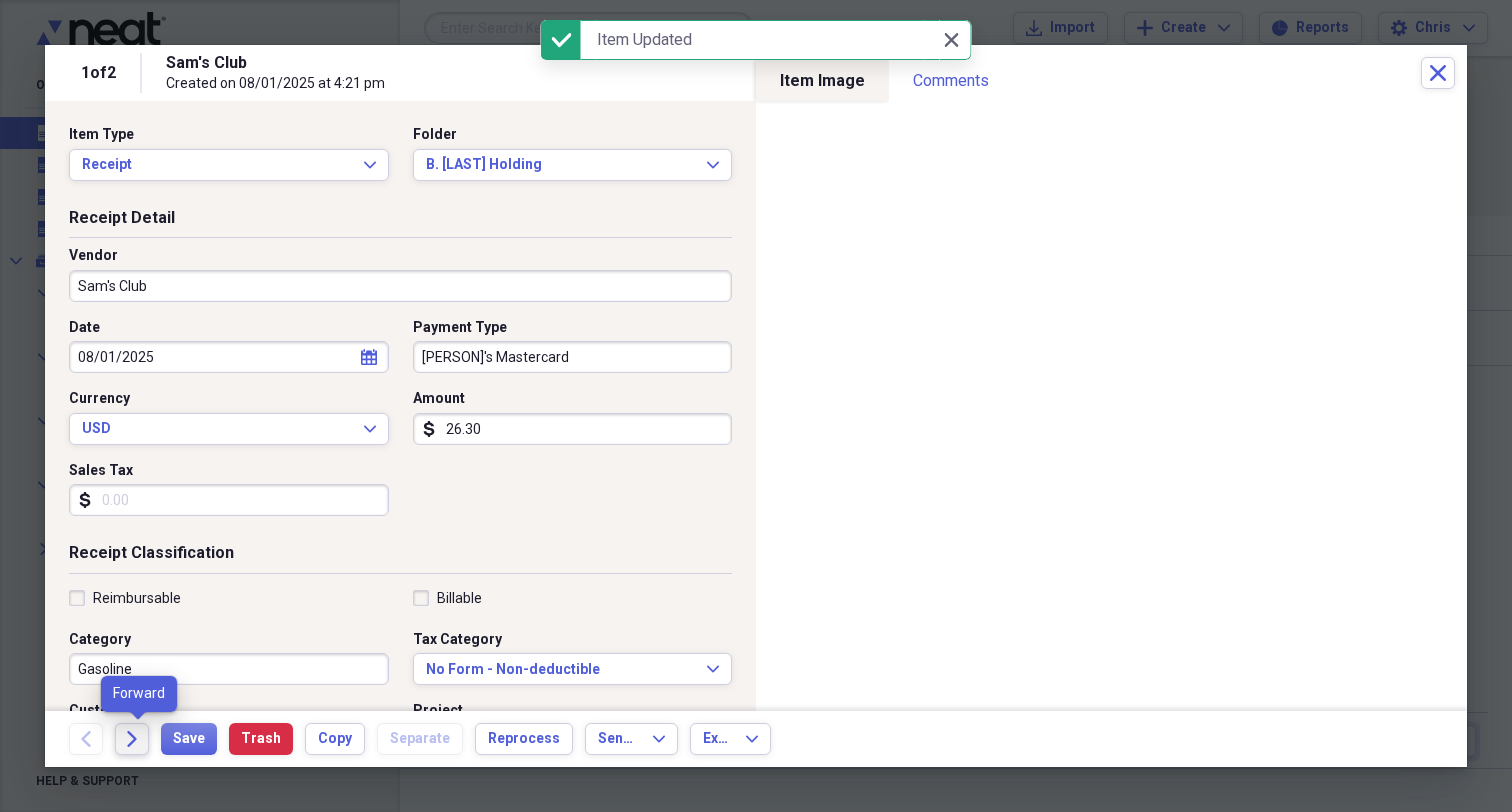 click on "Forward" 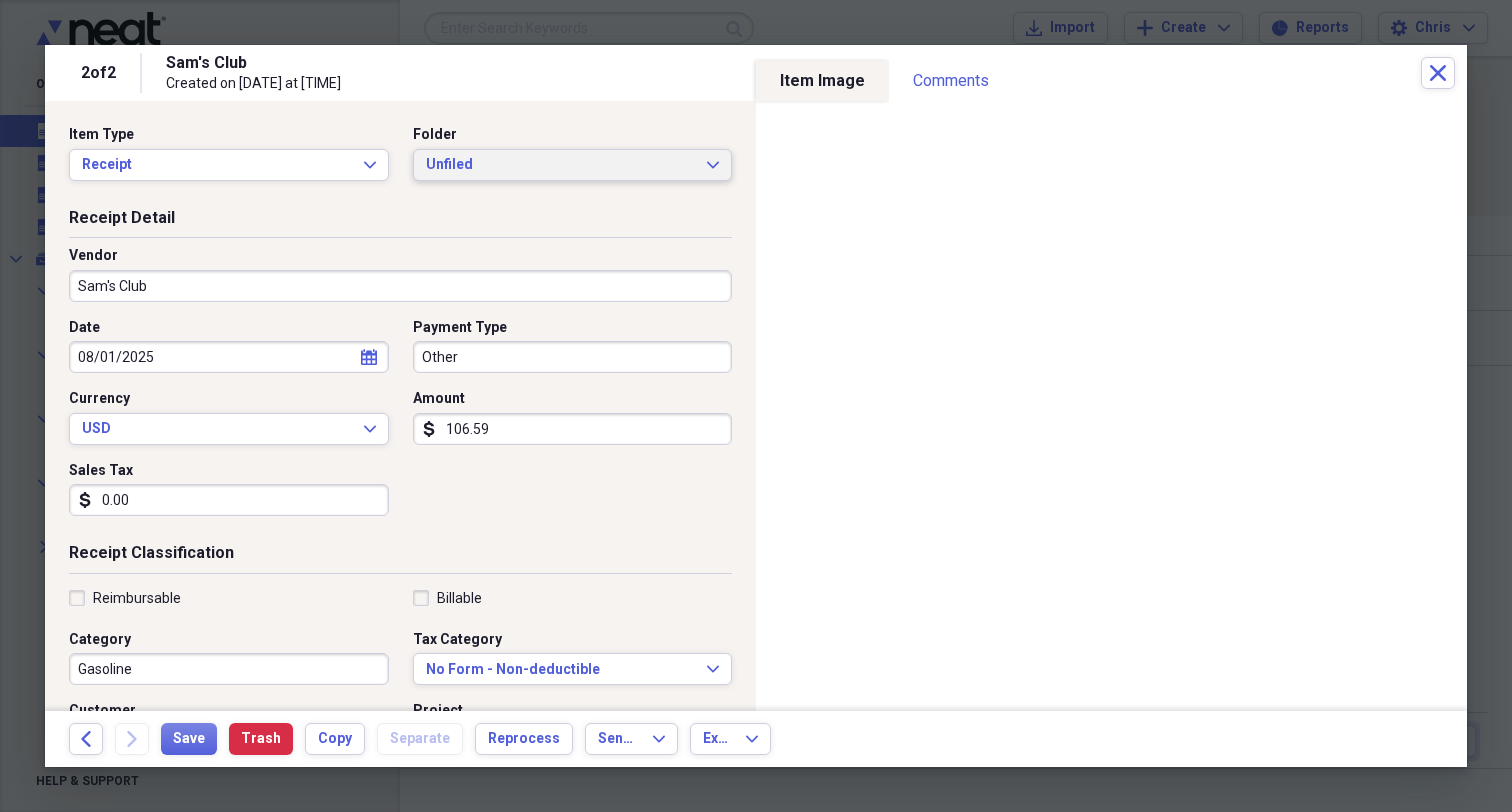 click on "Expand" 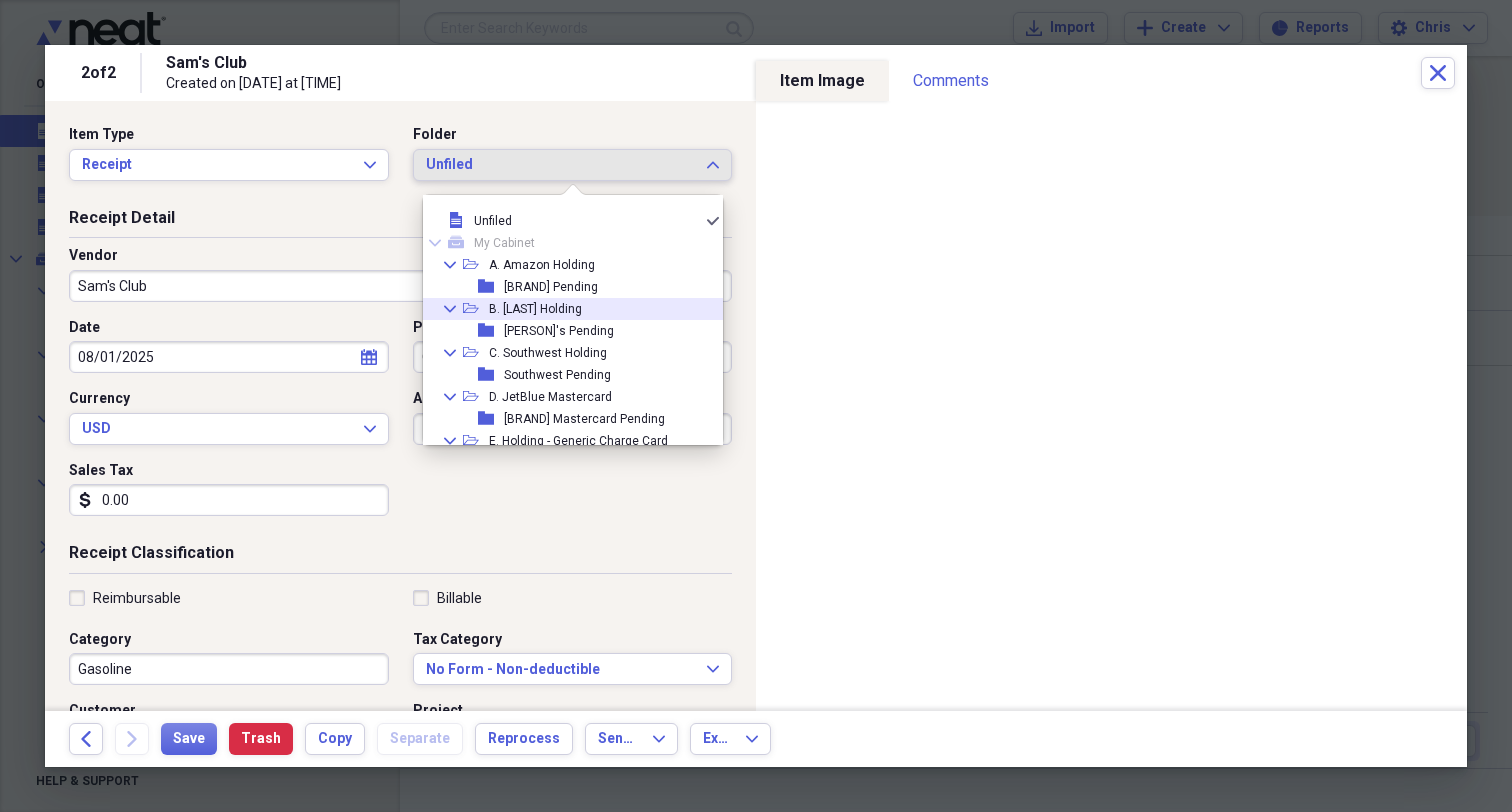 click on "B. [LAST] Holding" at bounding box center [535, 309] 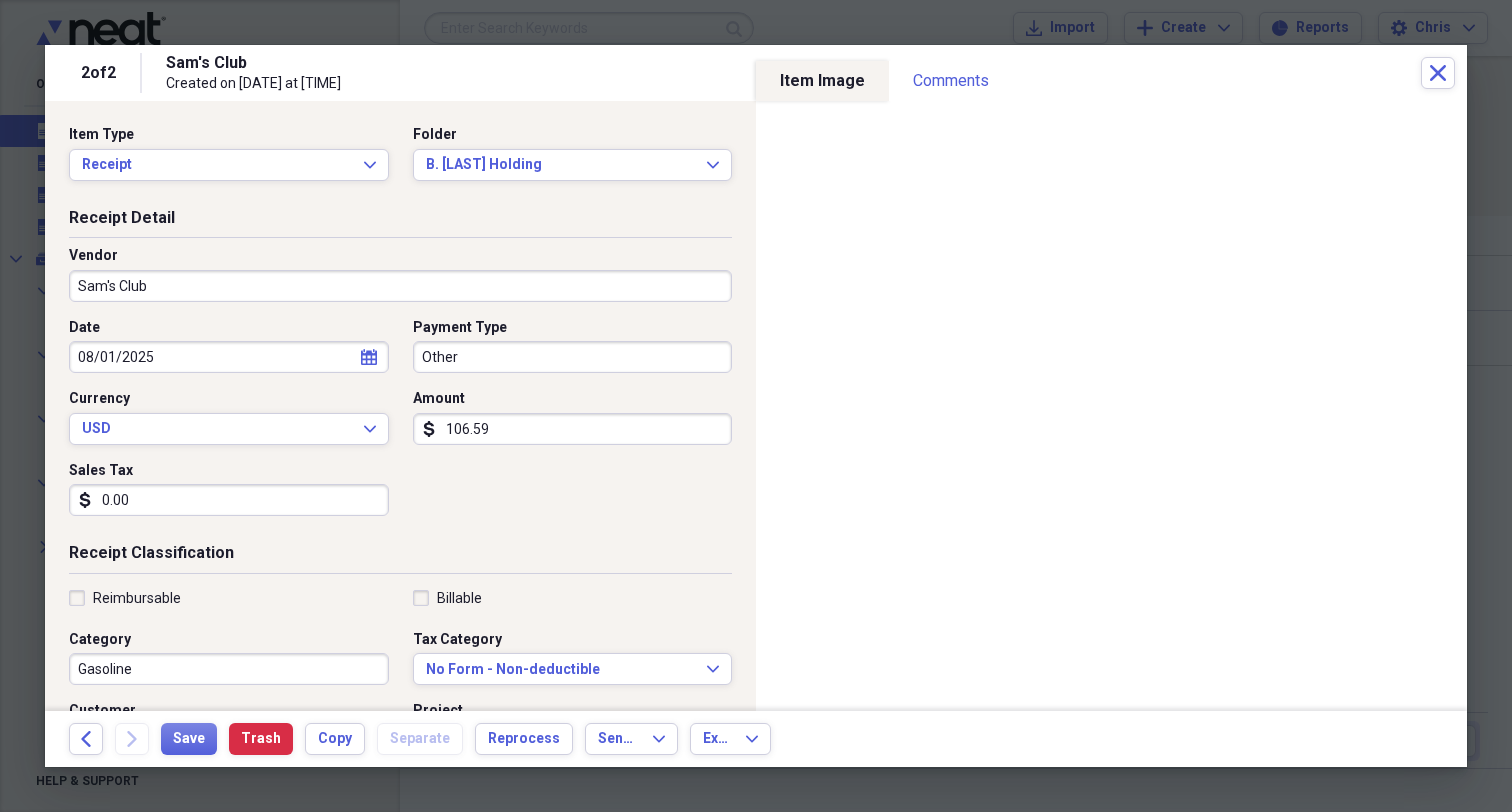 click on "Other" at bounding box center [573, 357] 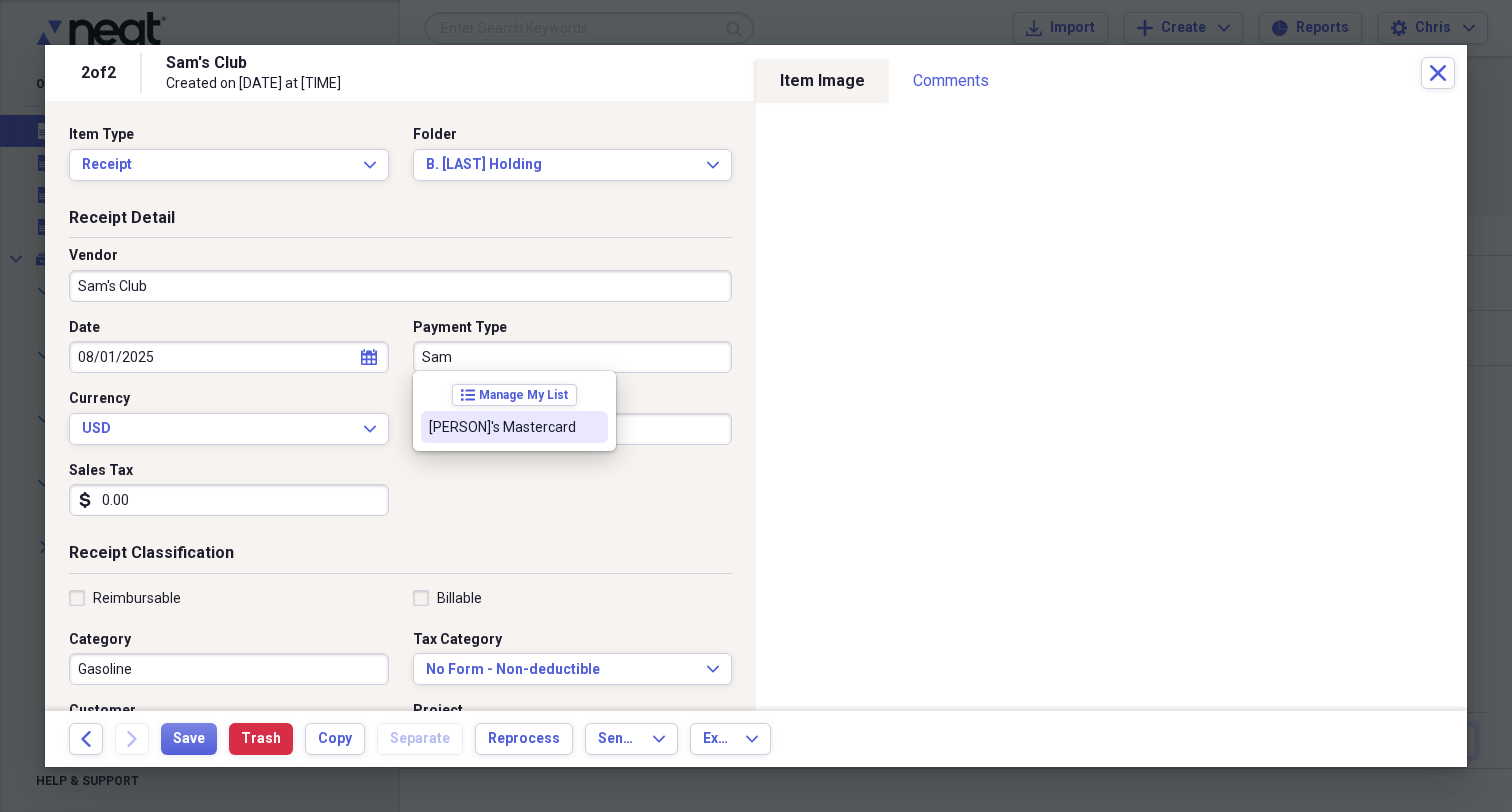 click on "[PERSON]'s Mastercard" at bounding box center [502, 427] 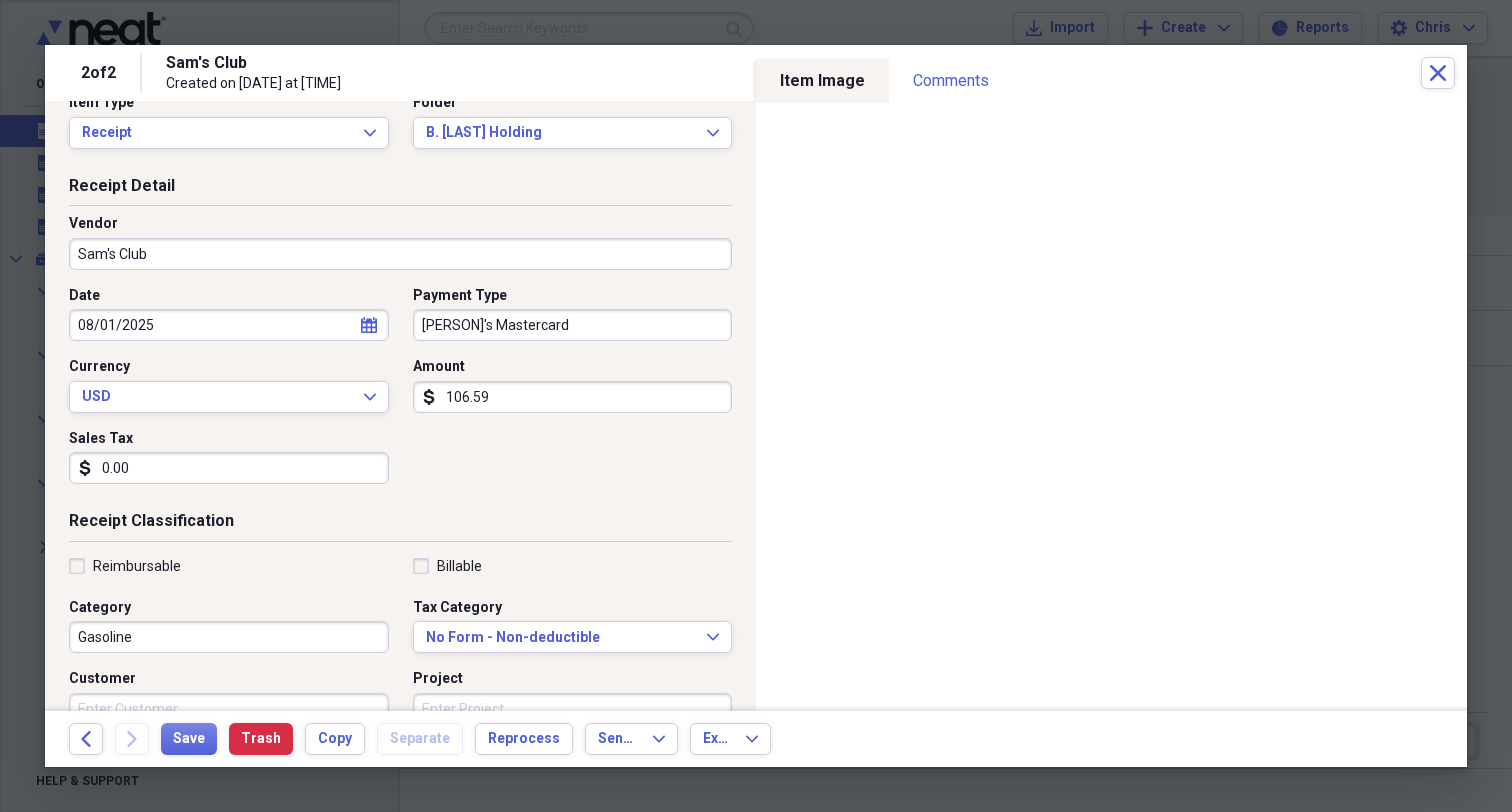 scroll, scrollTop: 61, scrollLeft: 0, axis: vertical 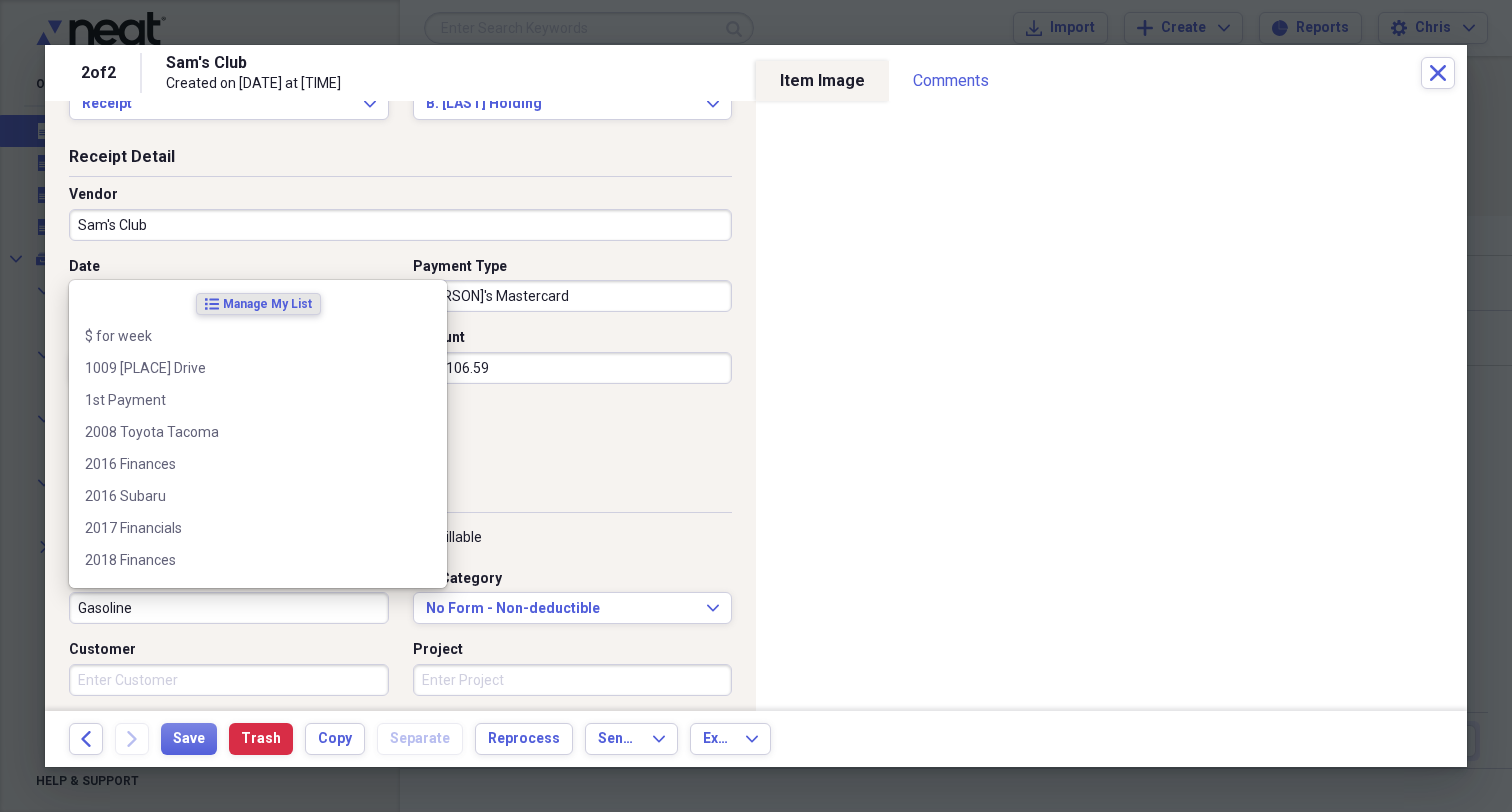 drag, startPoint x: 143, startPoint y: 608, endPoint x: 0, endPoint y: 605, distance: 143.03146 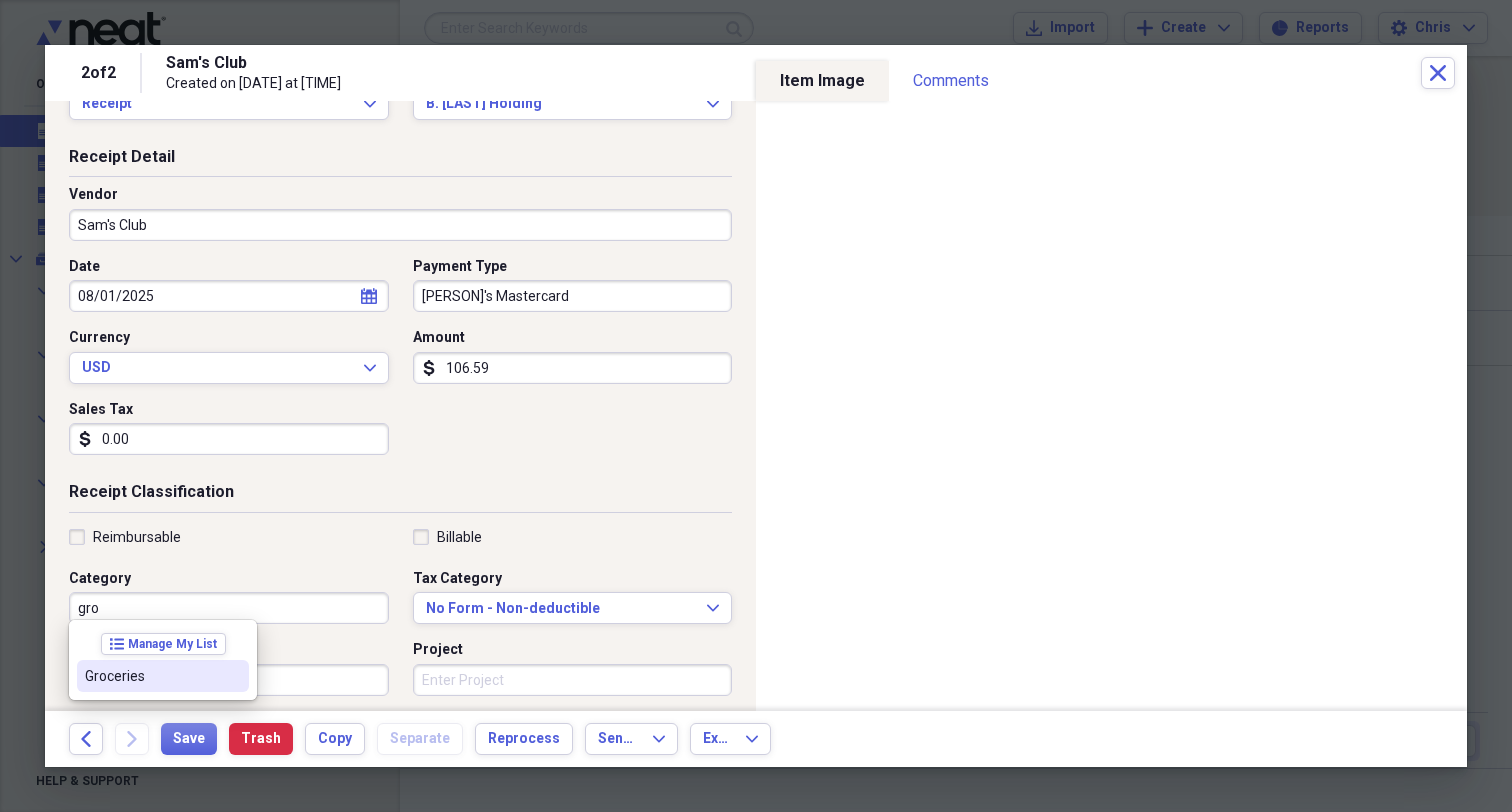 click on "Groceries" at bounding box center [151, 676] 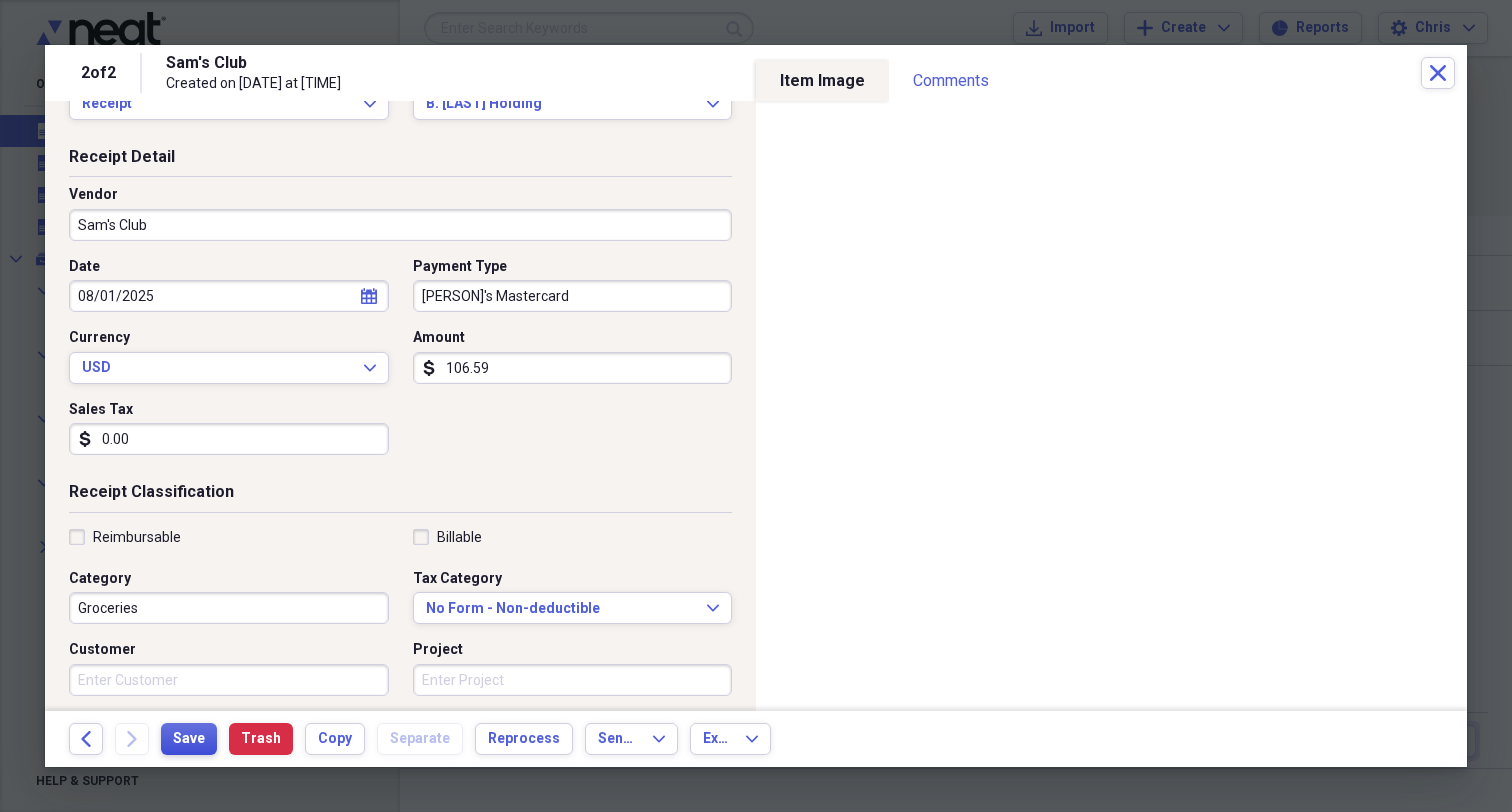 click on "Save" at bounding box center [189, 739] 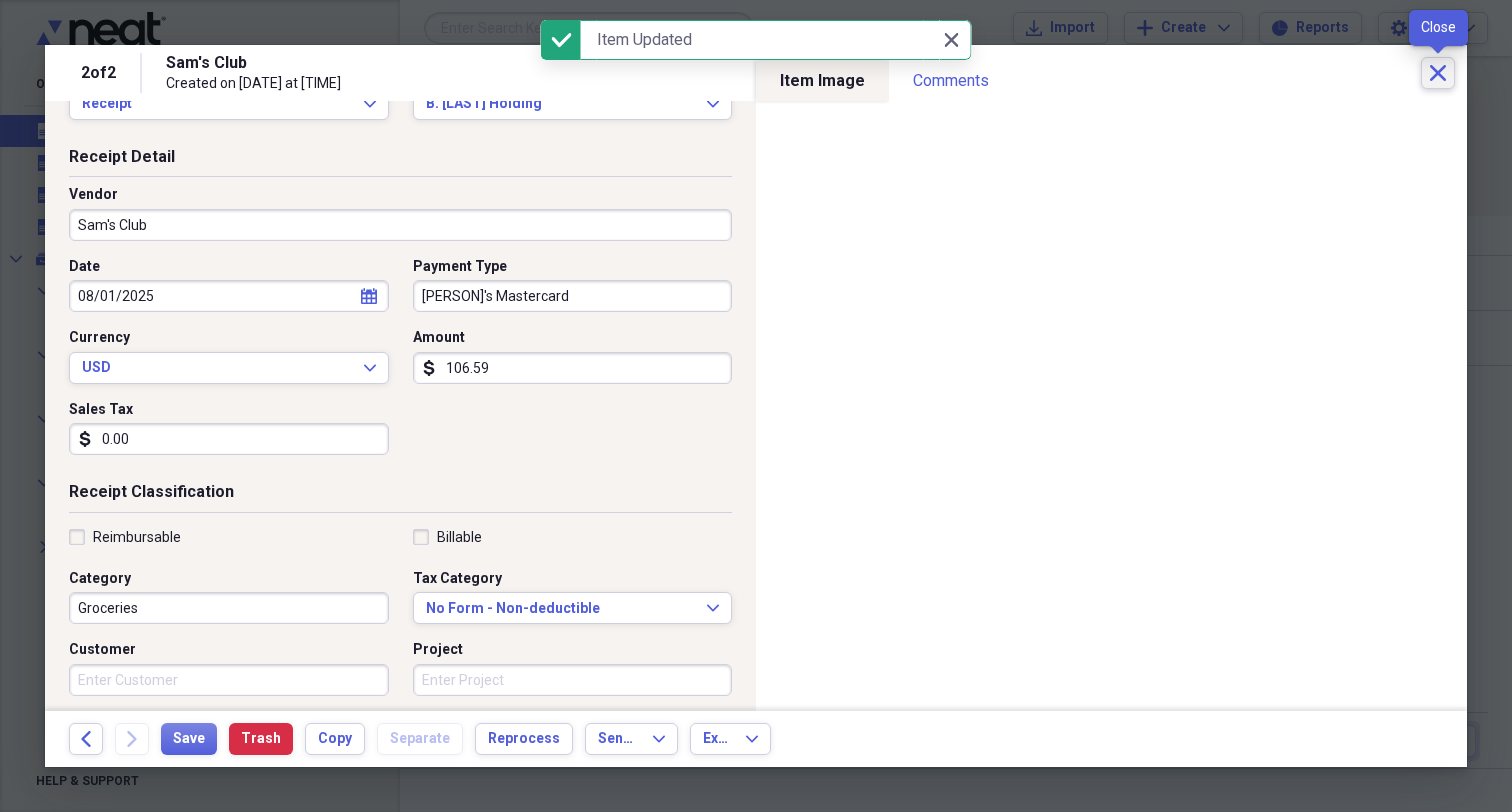 click on "Close" 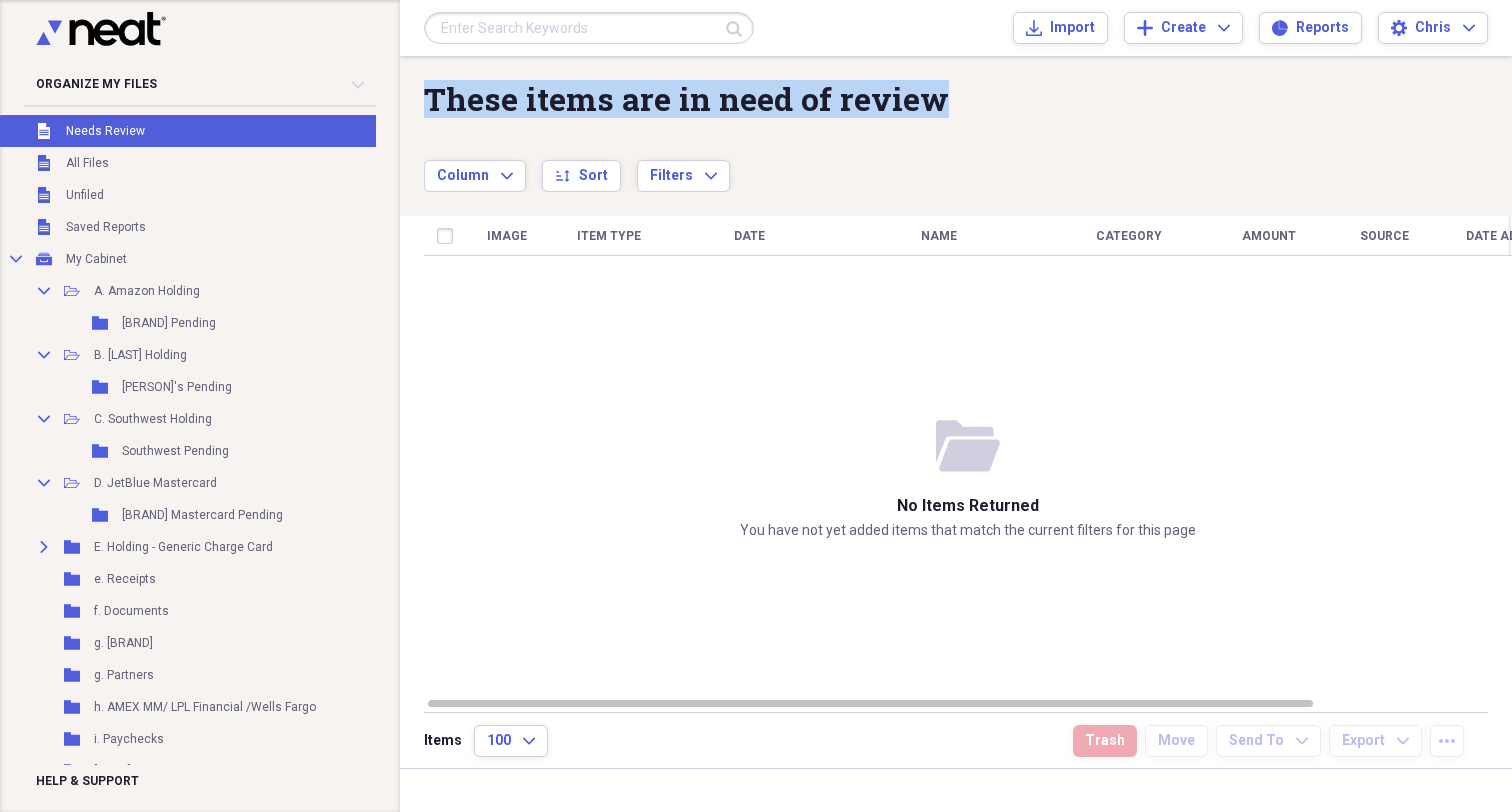 drag, startPoint x: 495, startPoint y: 133, endPoint x: 1268, endPoint y: 72, distance: 775.40314 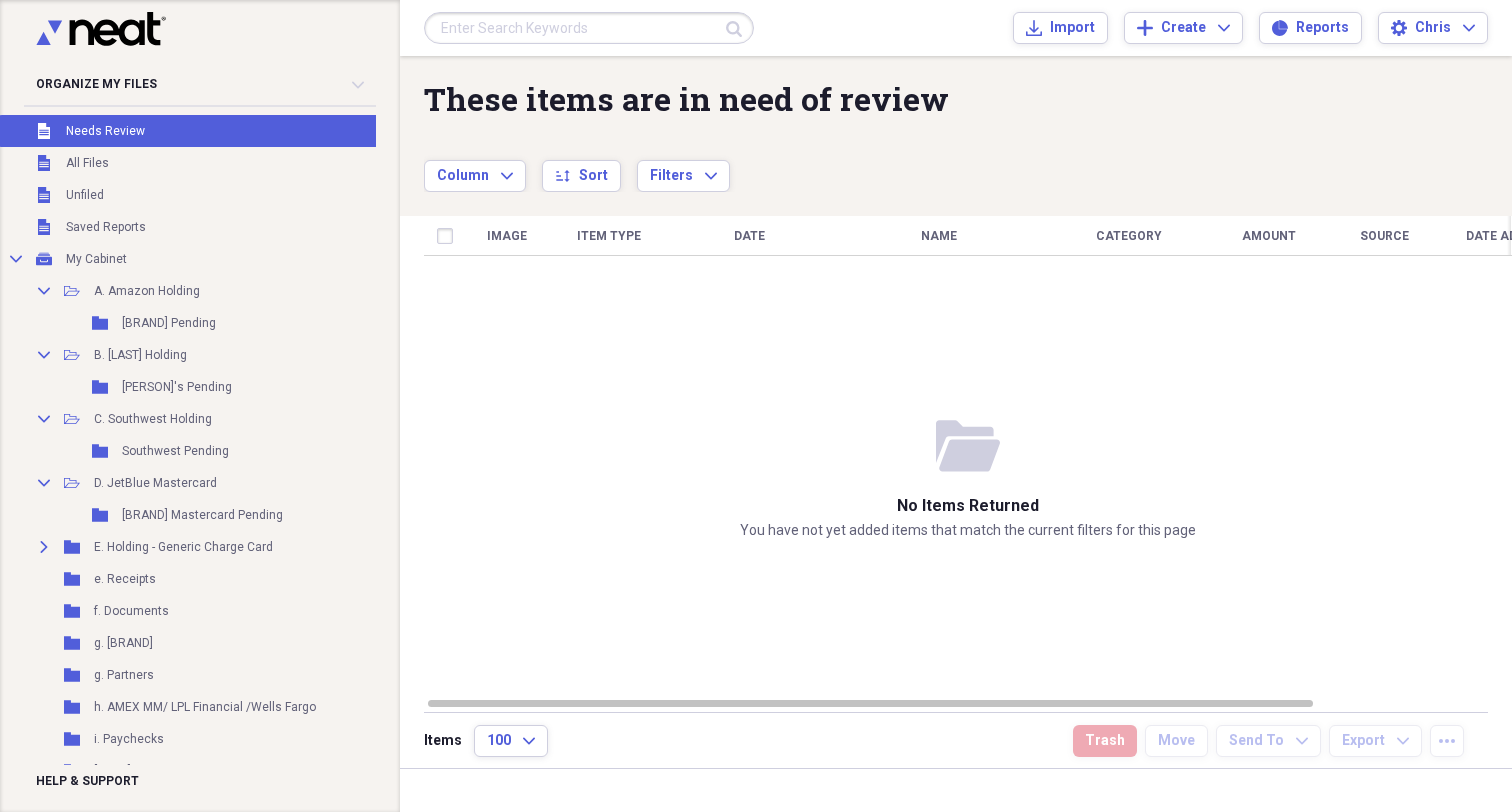 drag, startPoint x: 1268, startPoint y: 72, endPoint x: 1423, endPoint y: 72, distance: 155 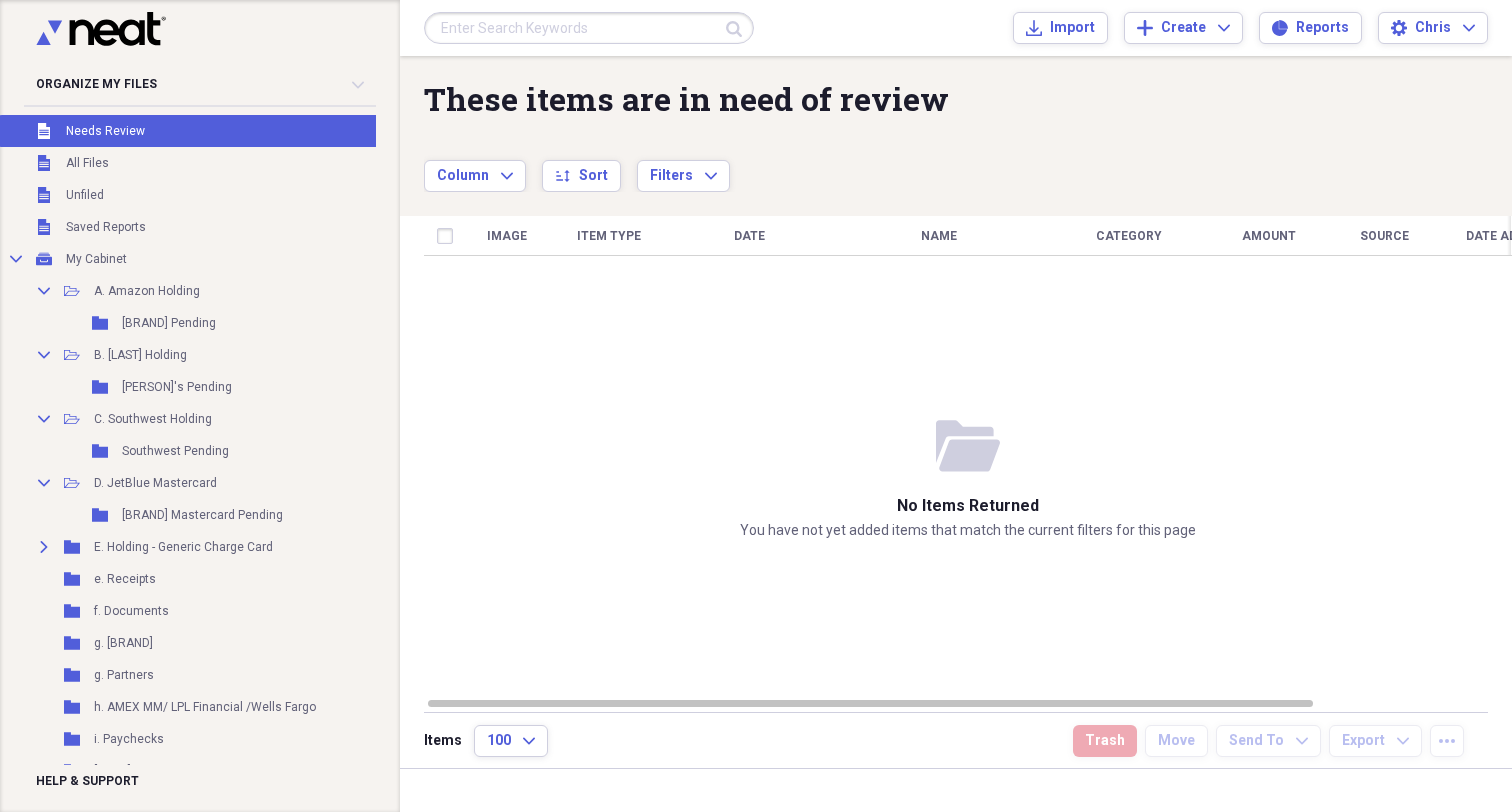 click on "These items are in need of review Showing 0 items Column Expand sort Sort Filters  Expand Create Item Expand" at bounding box center (956, 124) 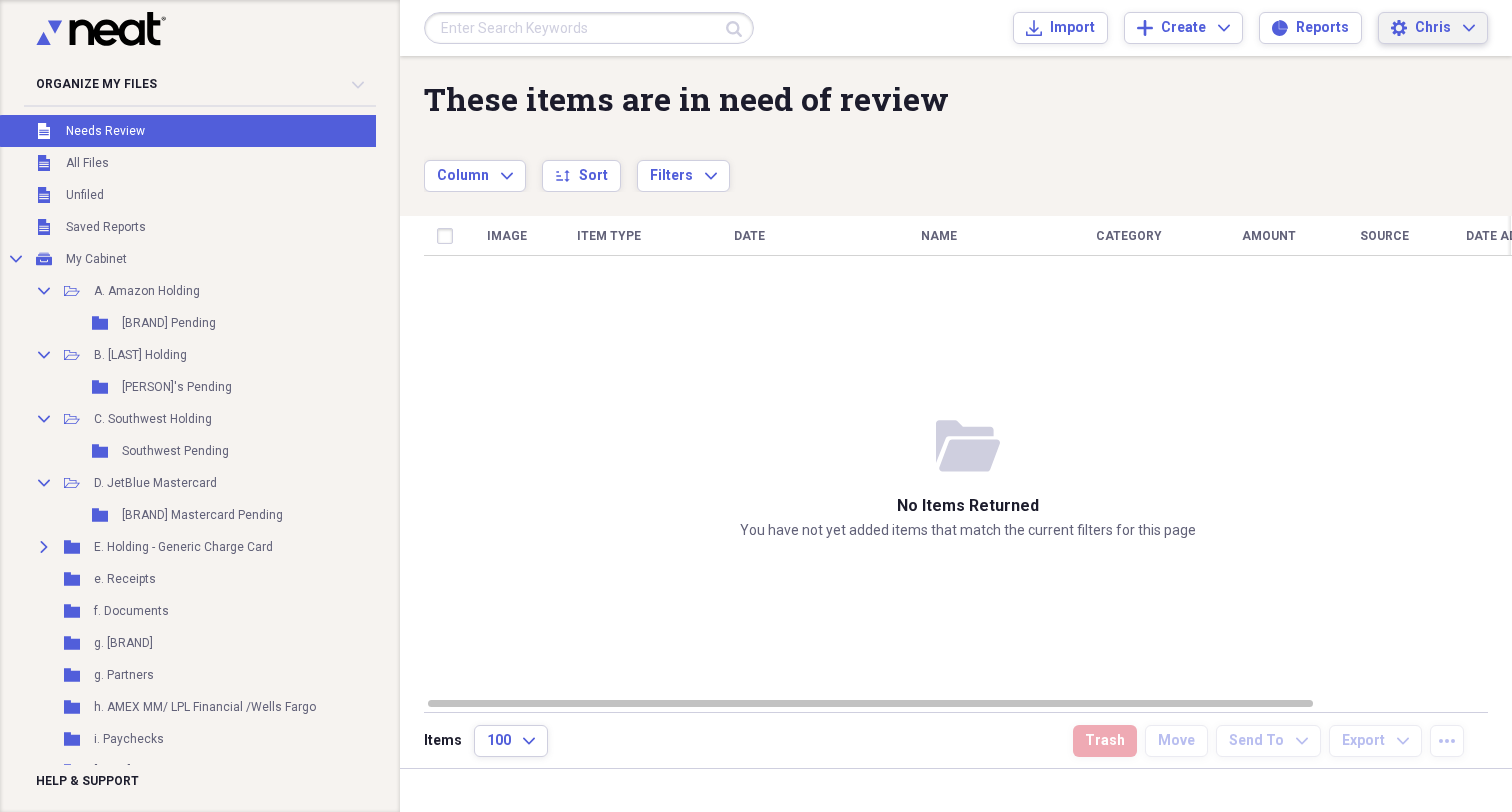 click on "[PERSON] Expand" at bounding box center [1445, 28] 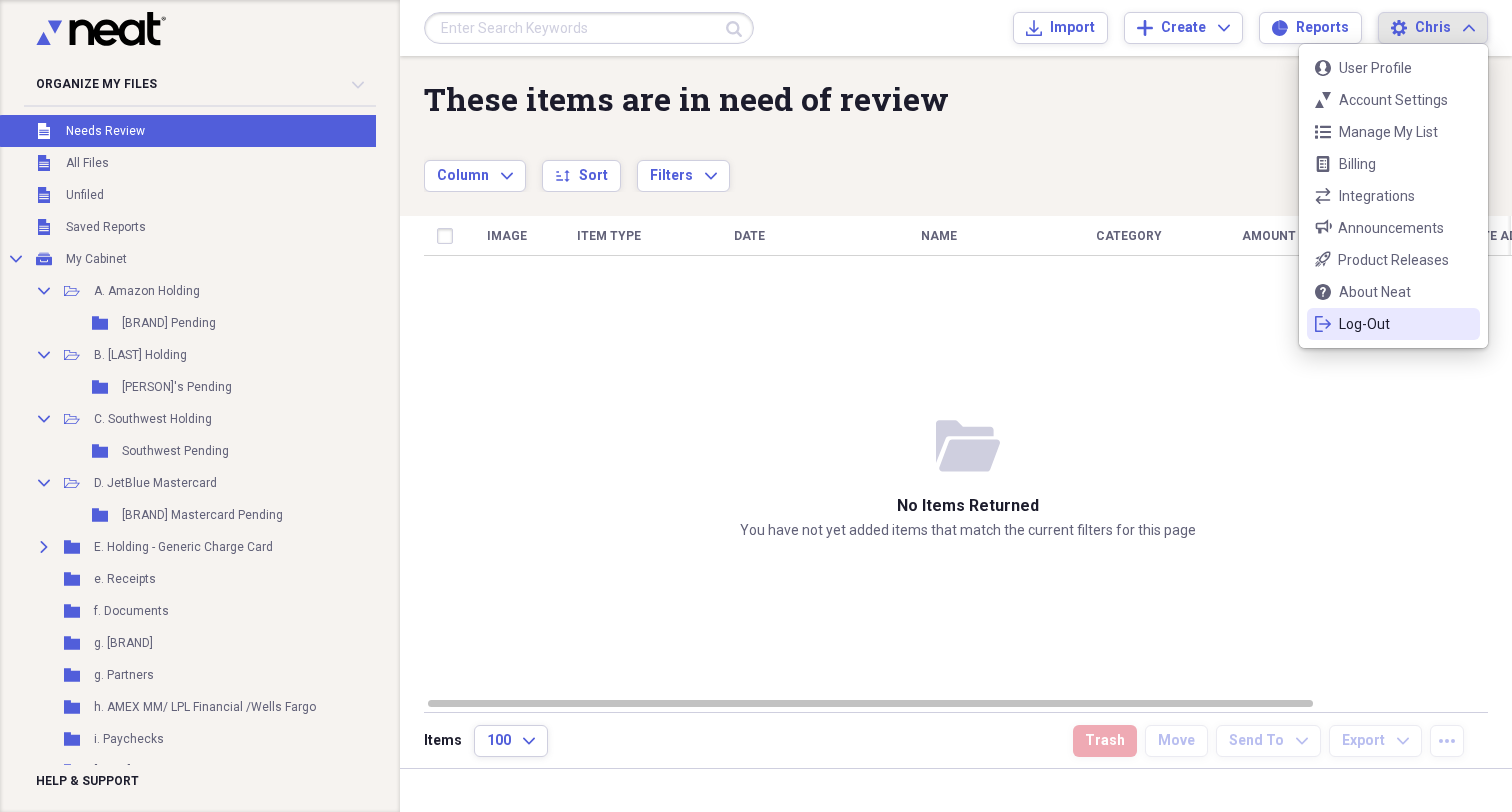click on "Log-Out" at bounding box center (1393, 324) 